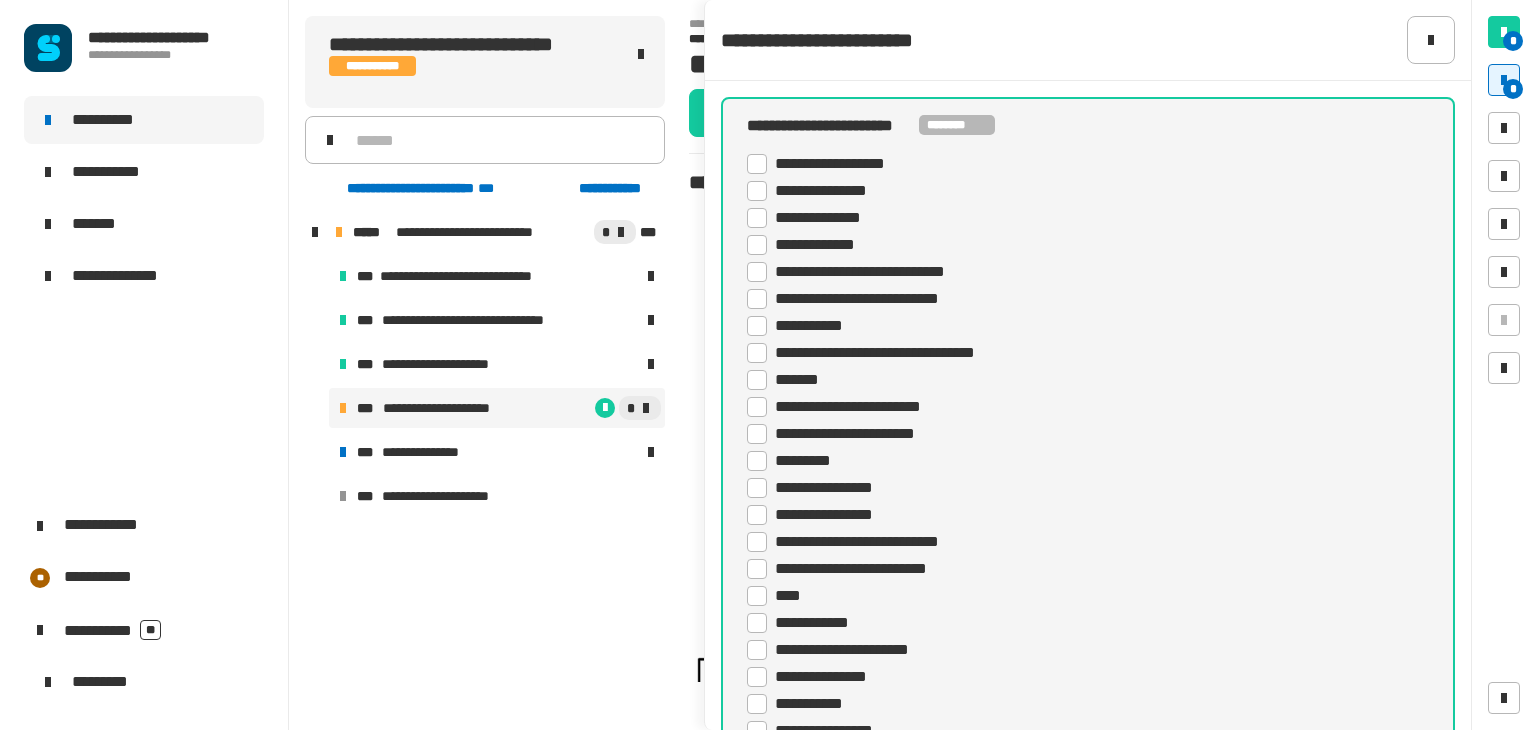 scroll, scrollTop: 0, scrollLeft: 0, axis: both 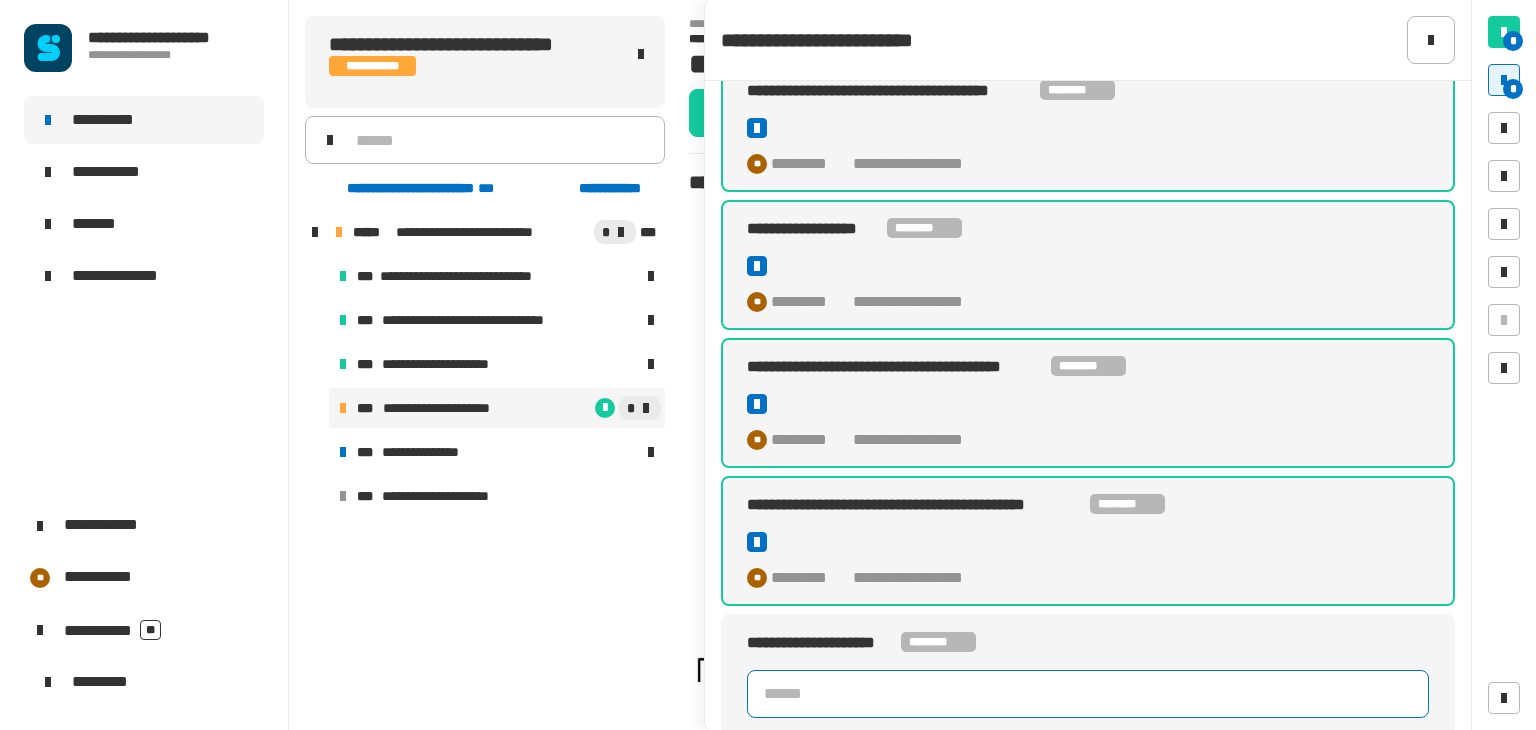 click 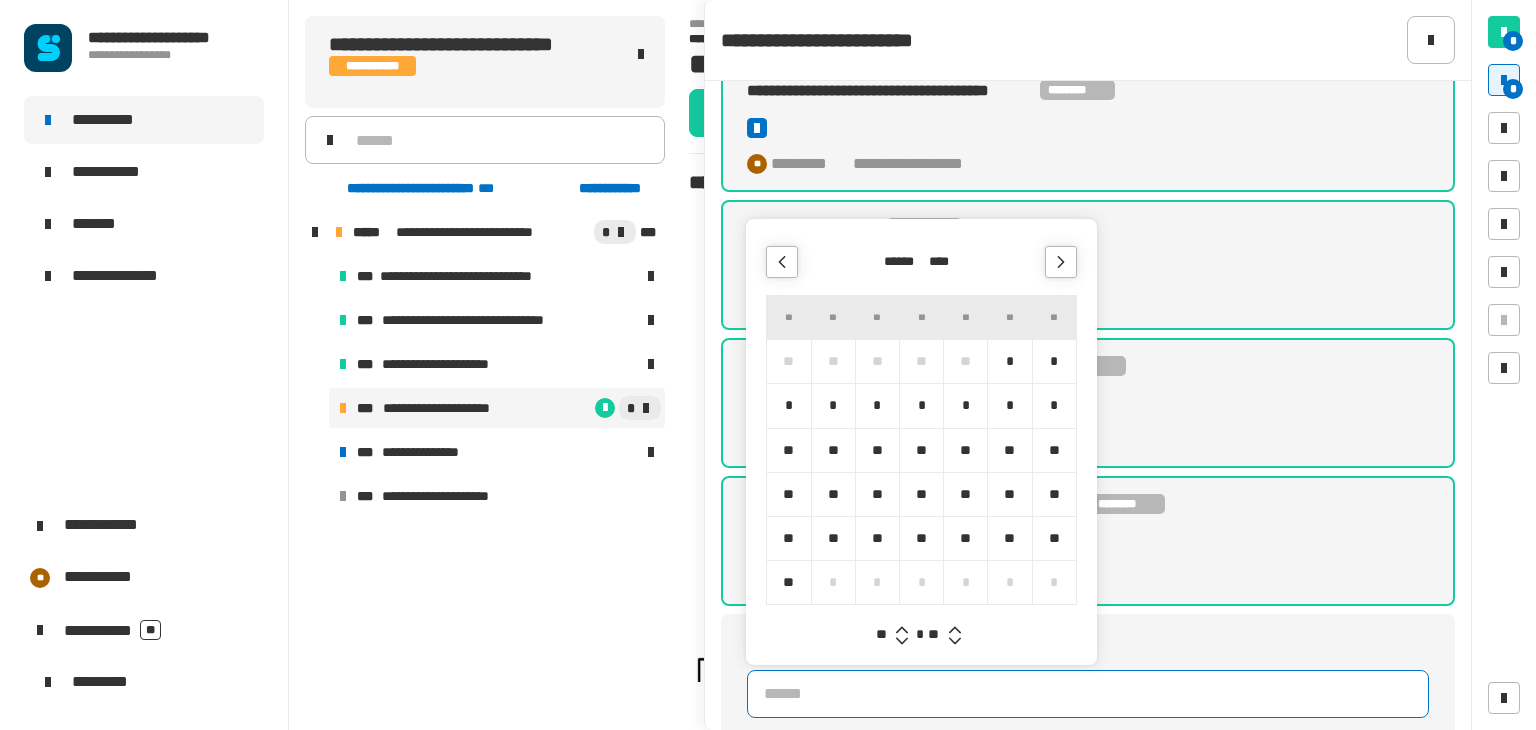 click on "*" at bounding box center (1009, 361) 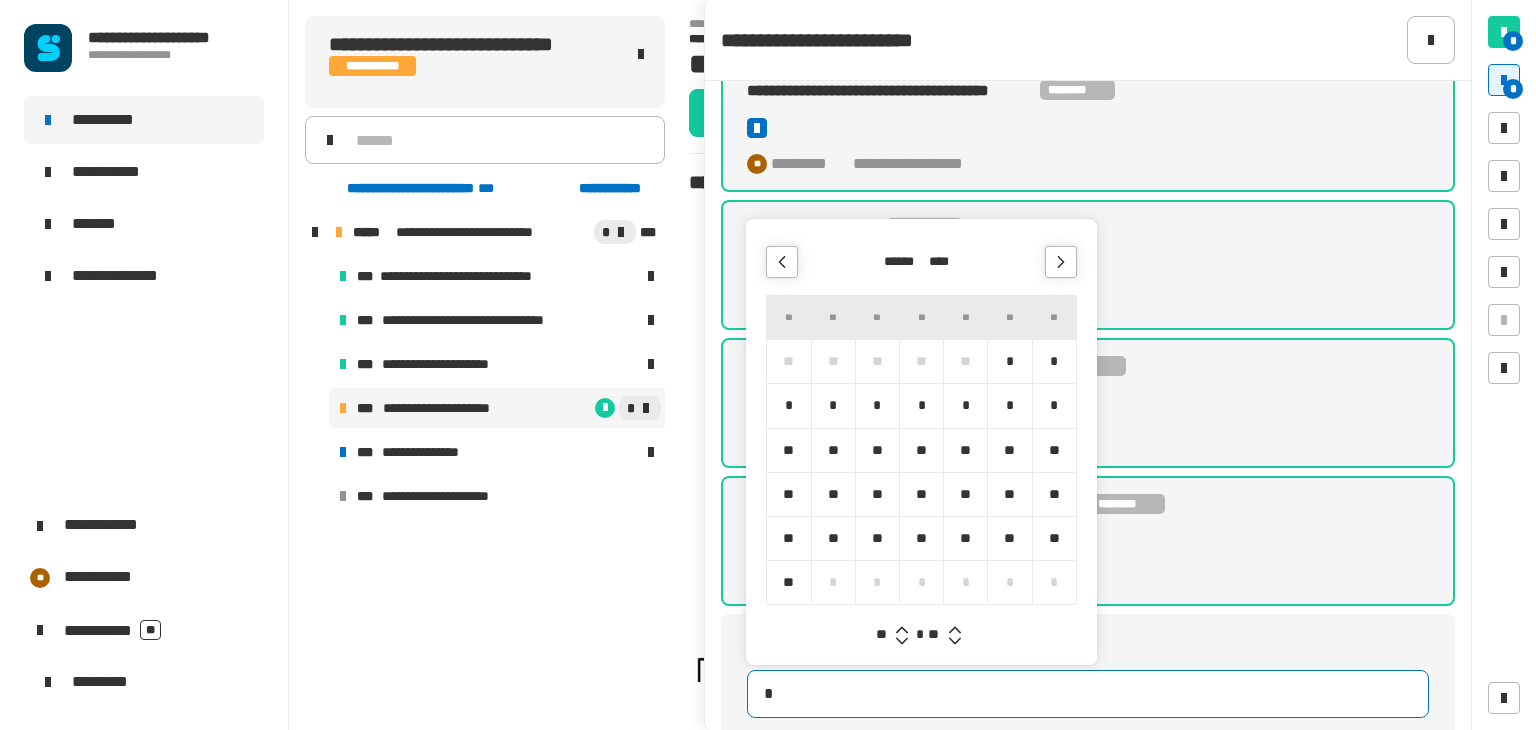 type on "**********" 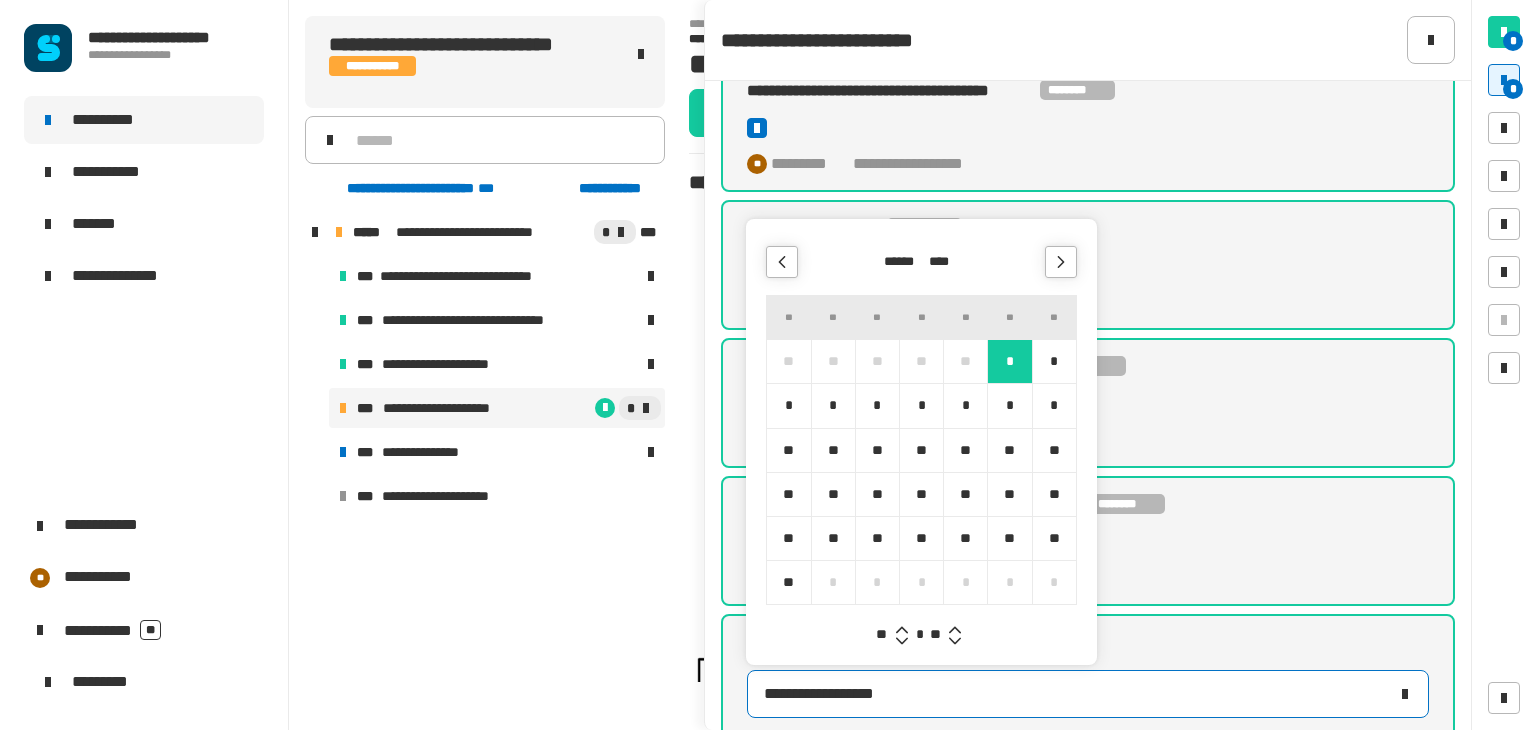 click 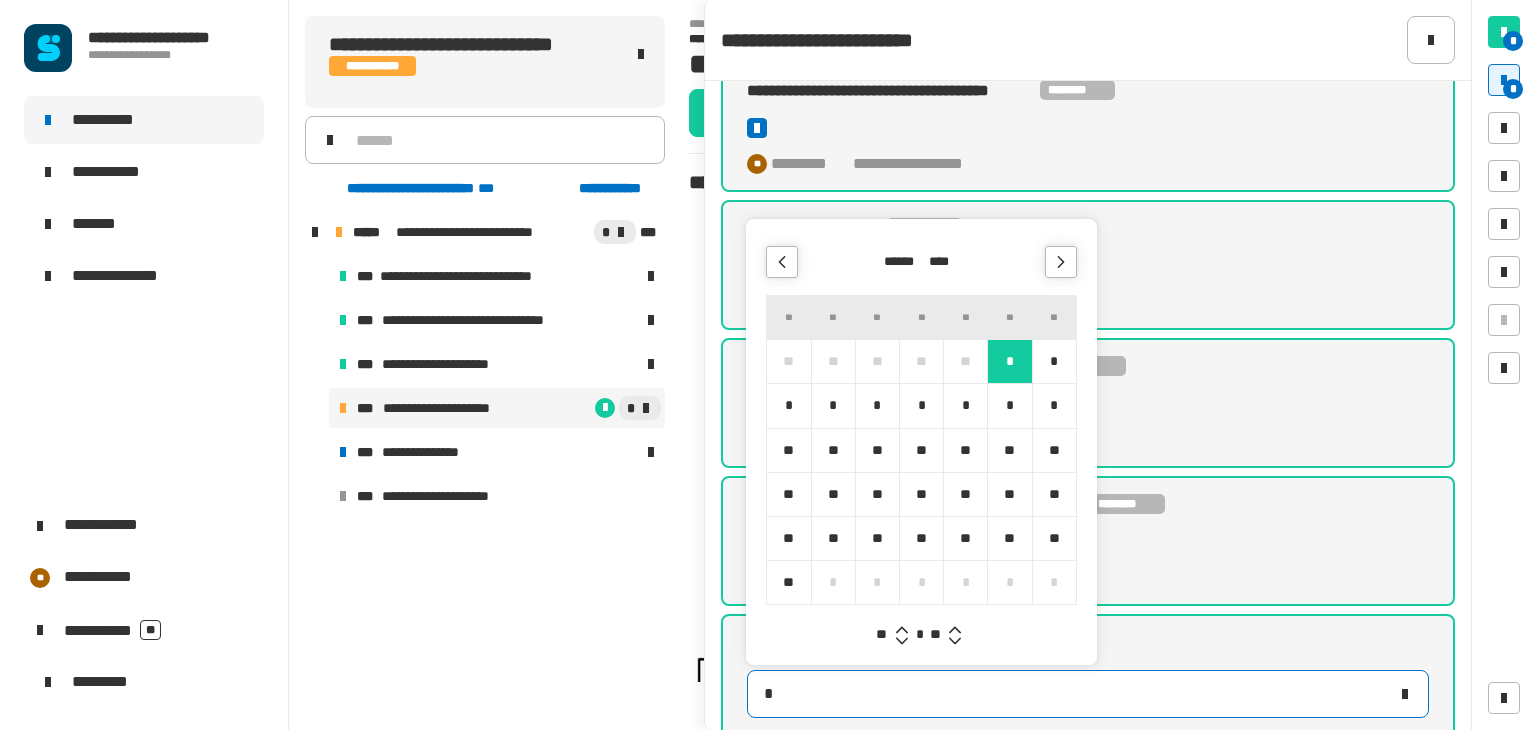 type on "**********" 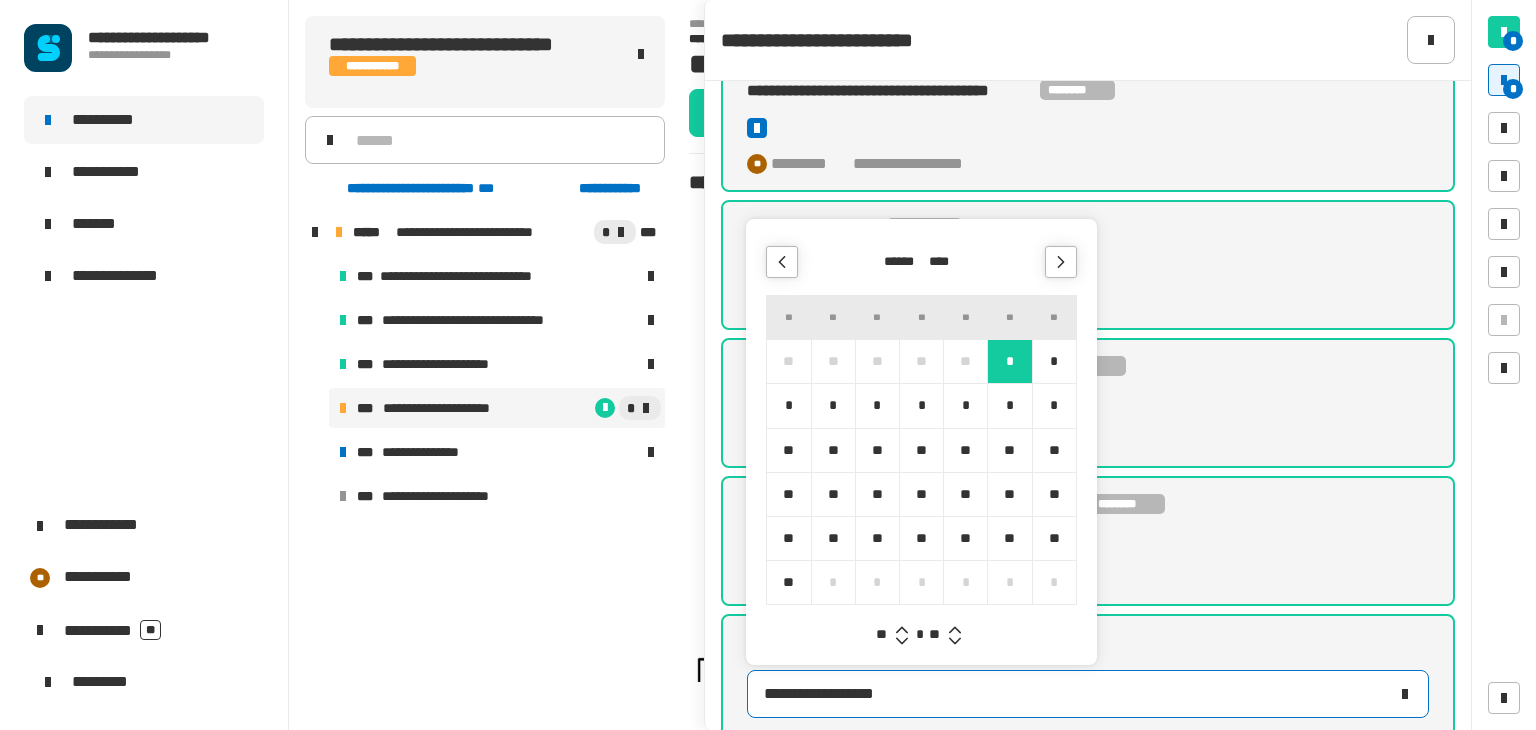 click 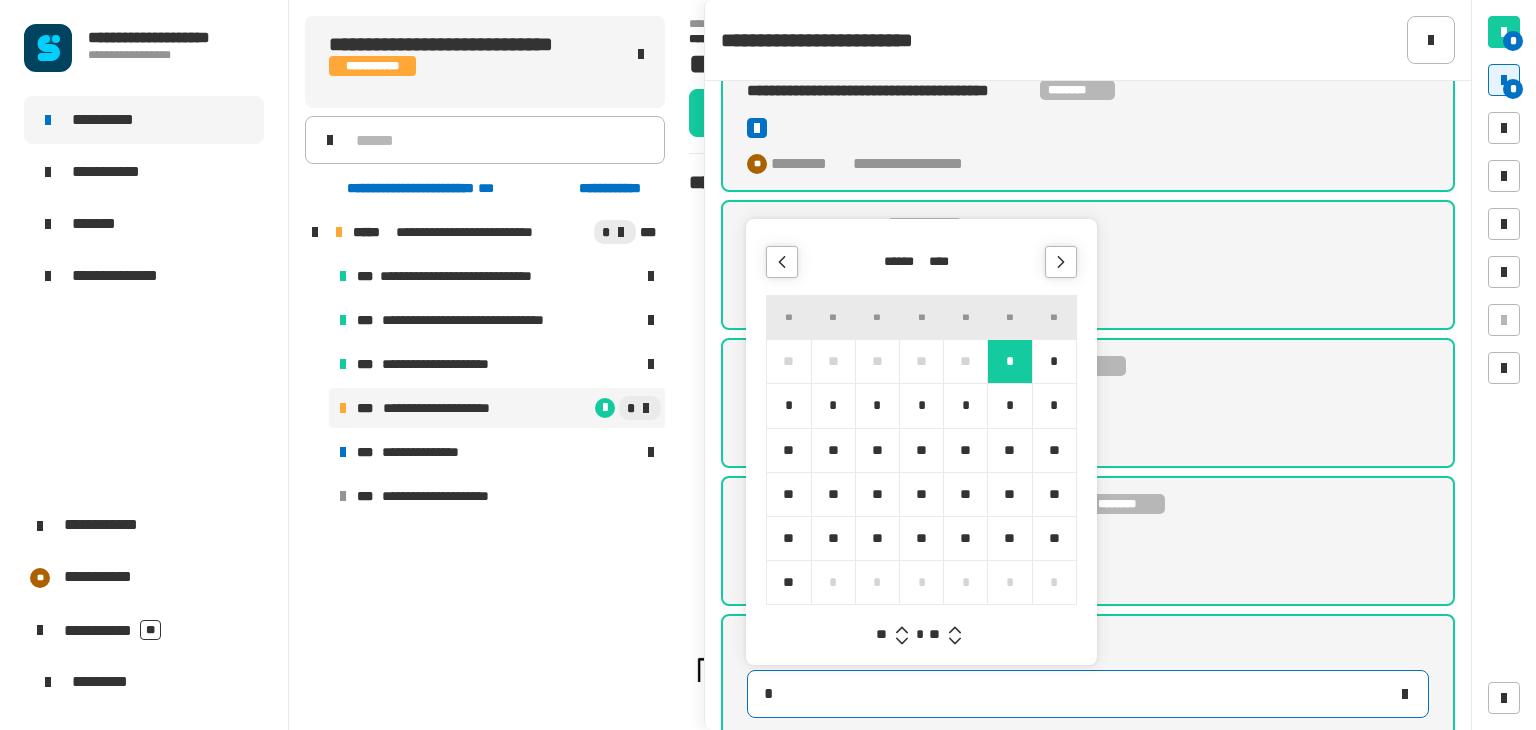 type on "**********" 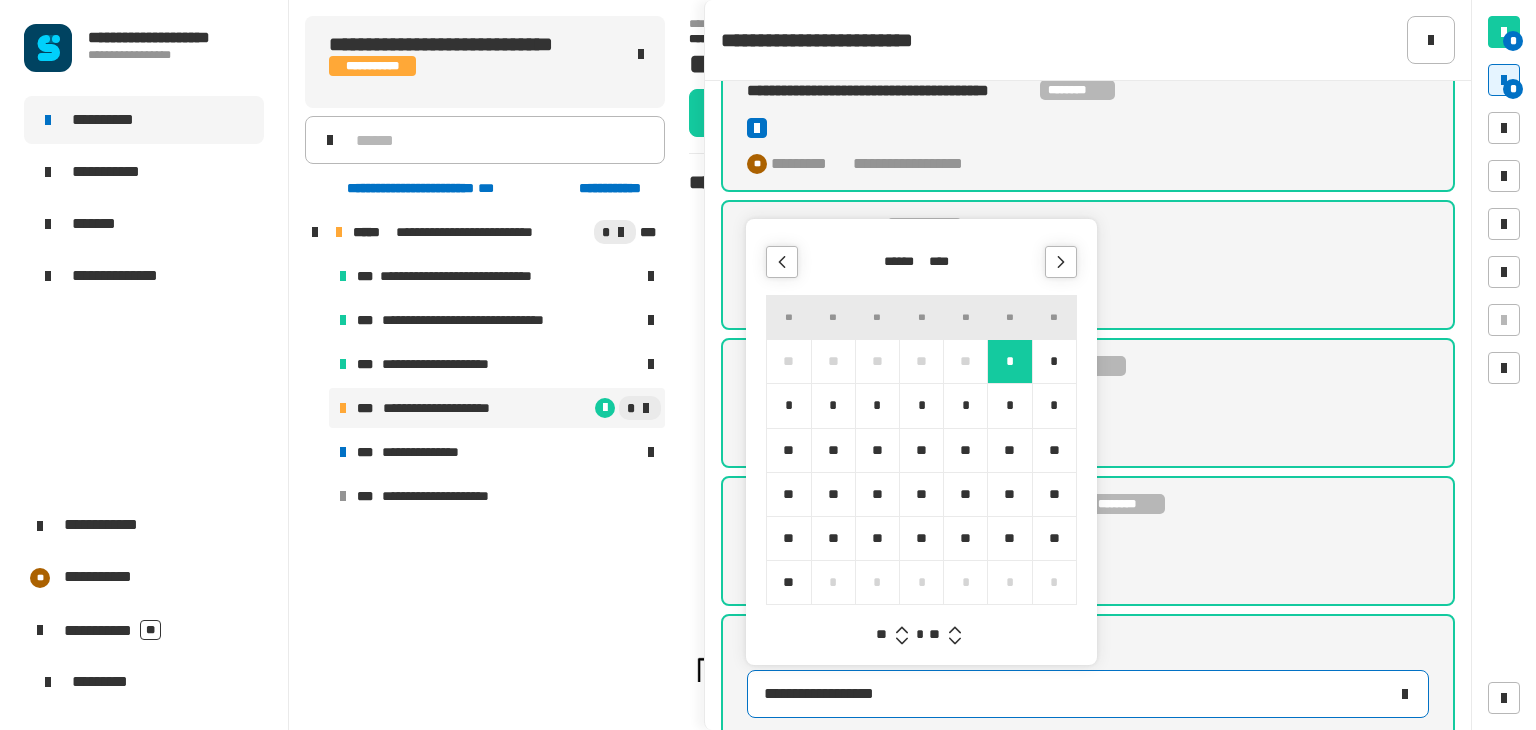 click 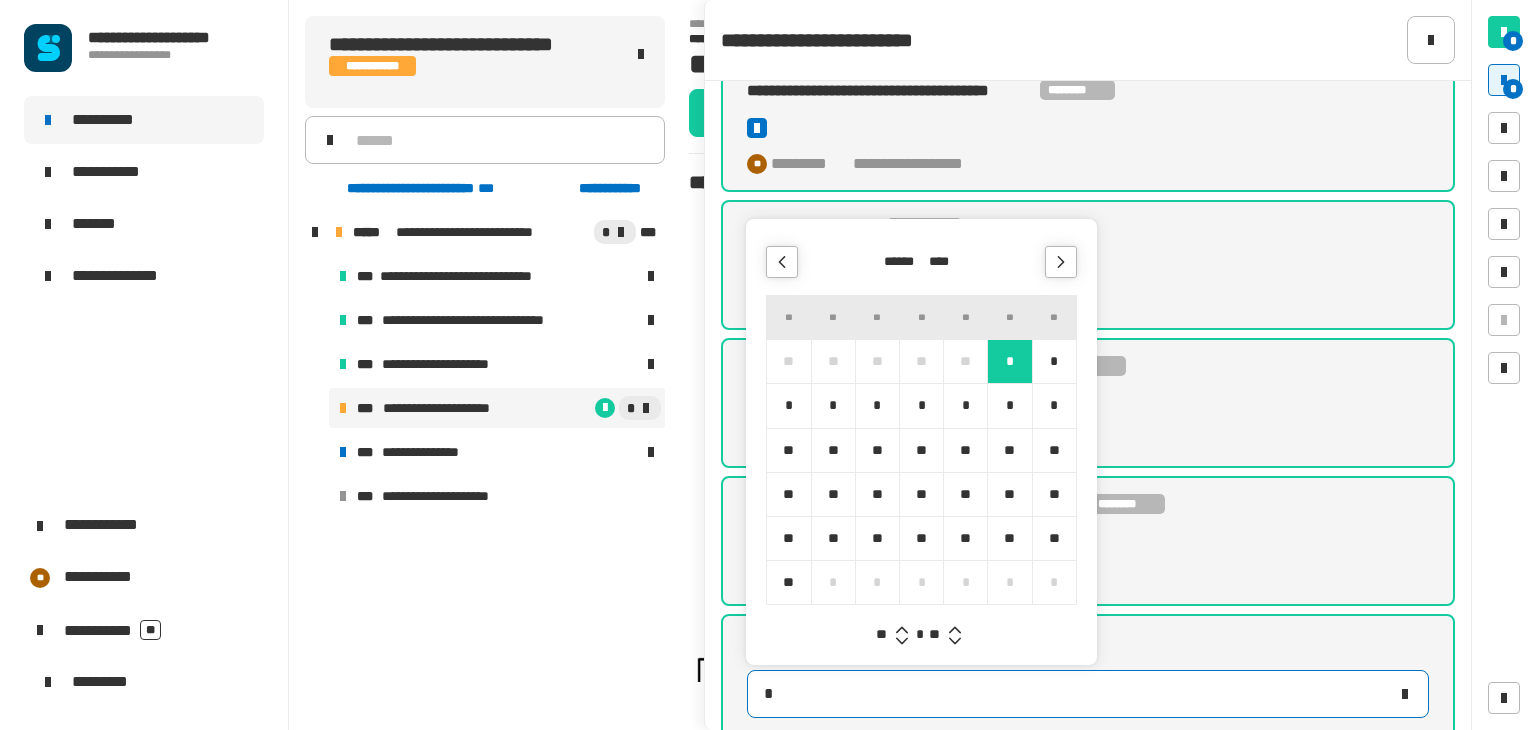 type on "**********" 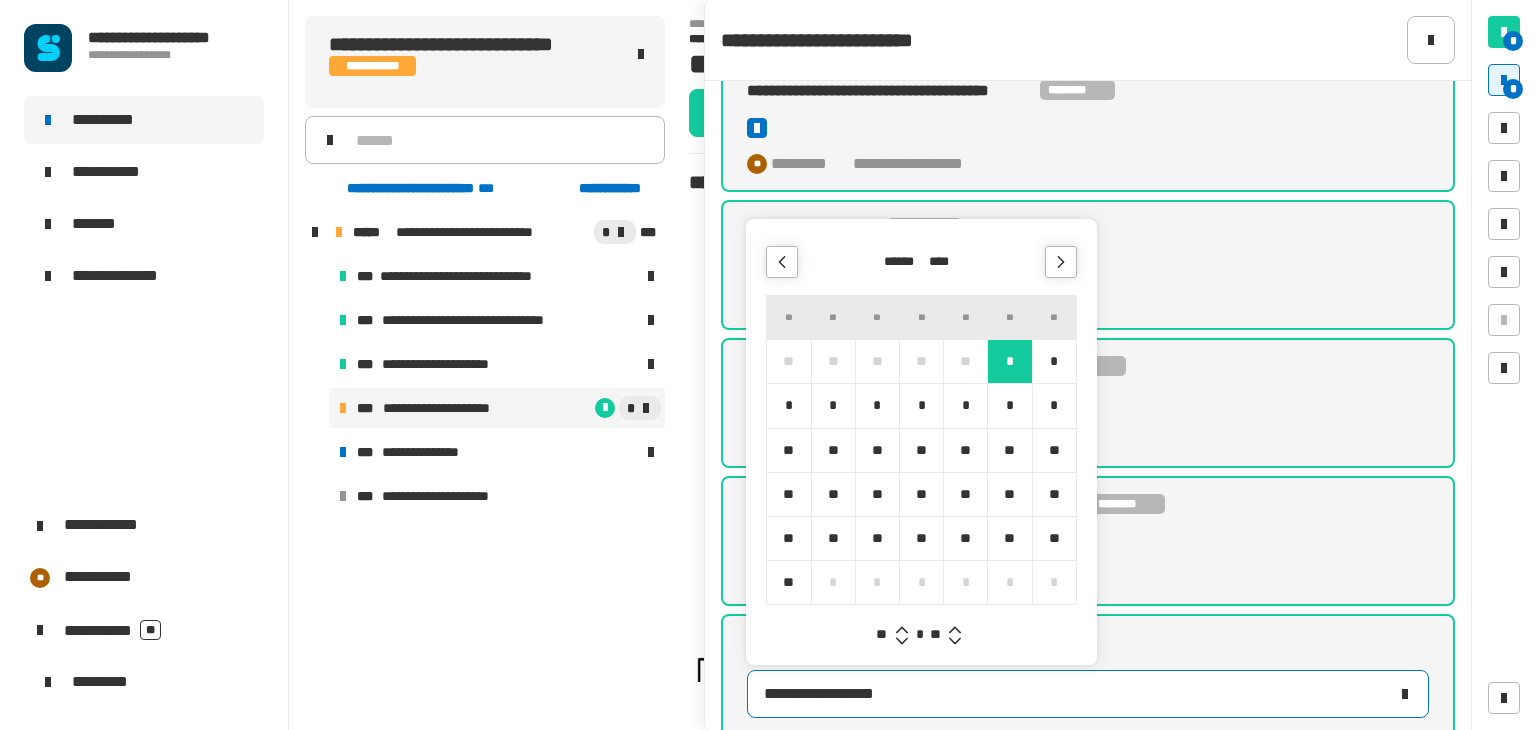 click 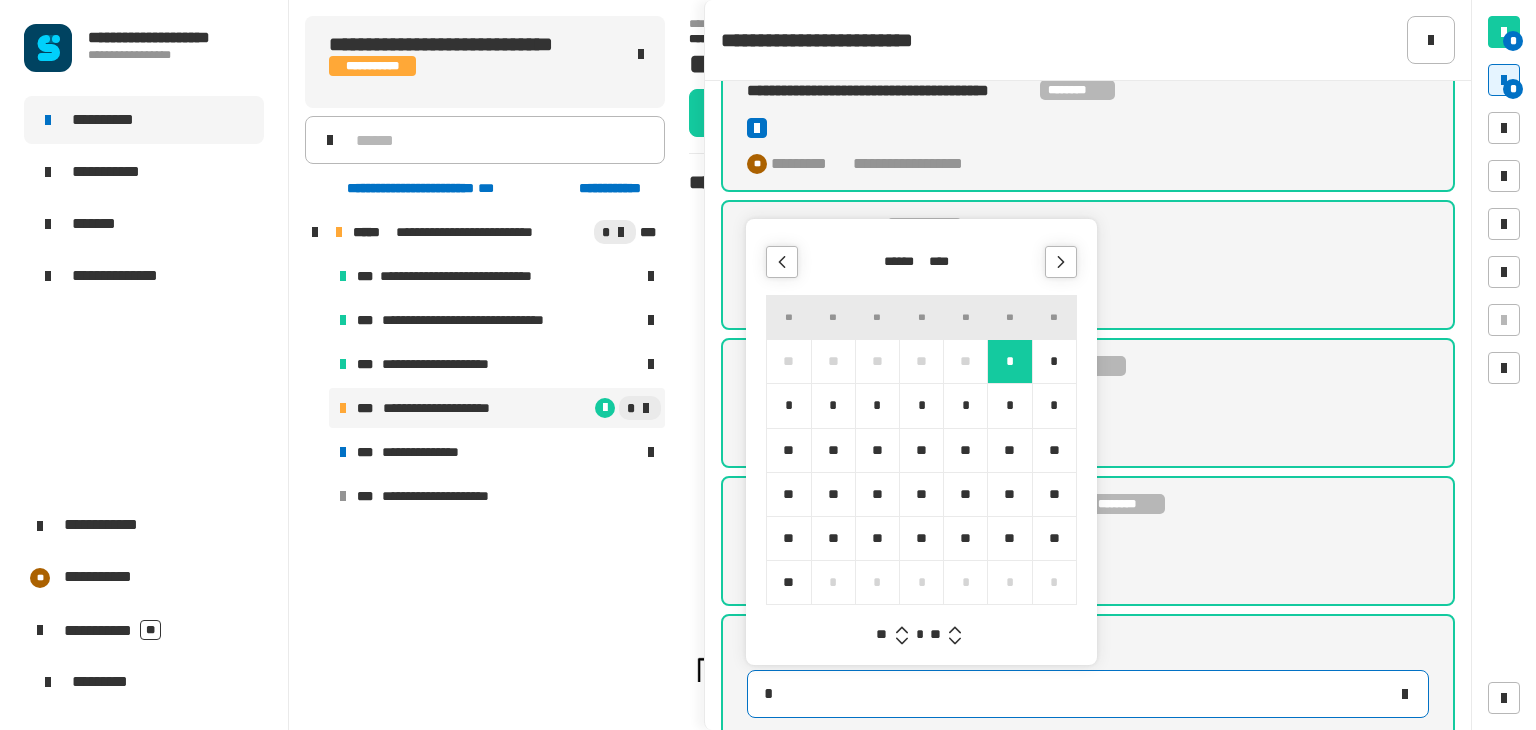 type on "**********" 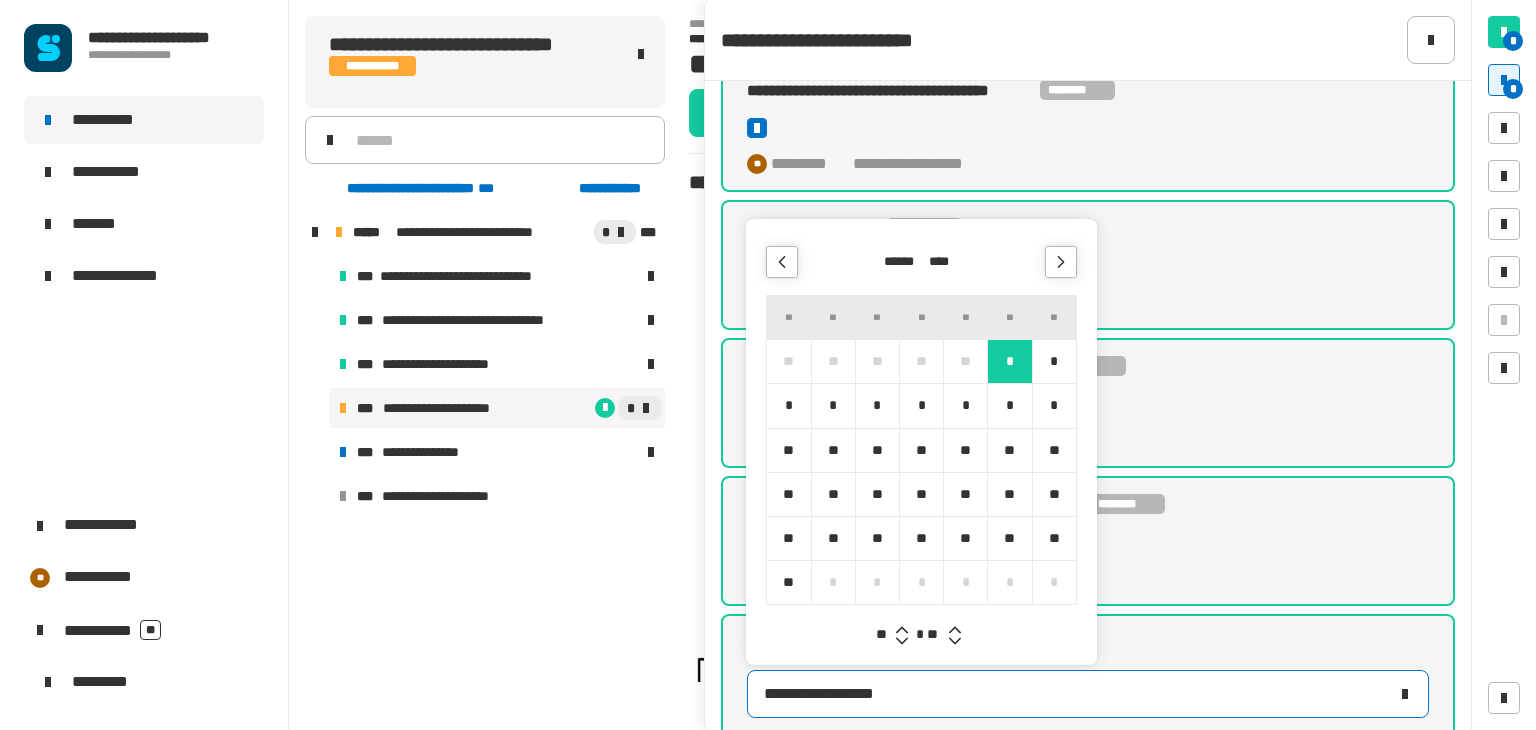 click 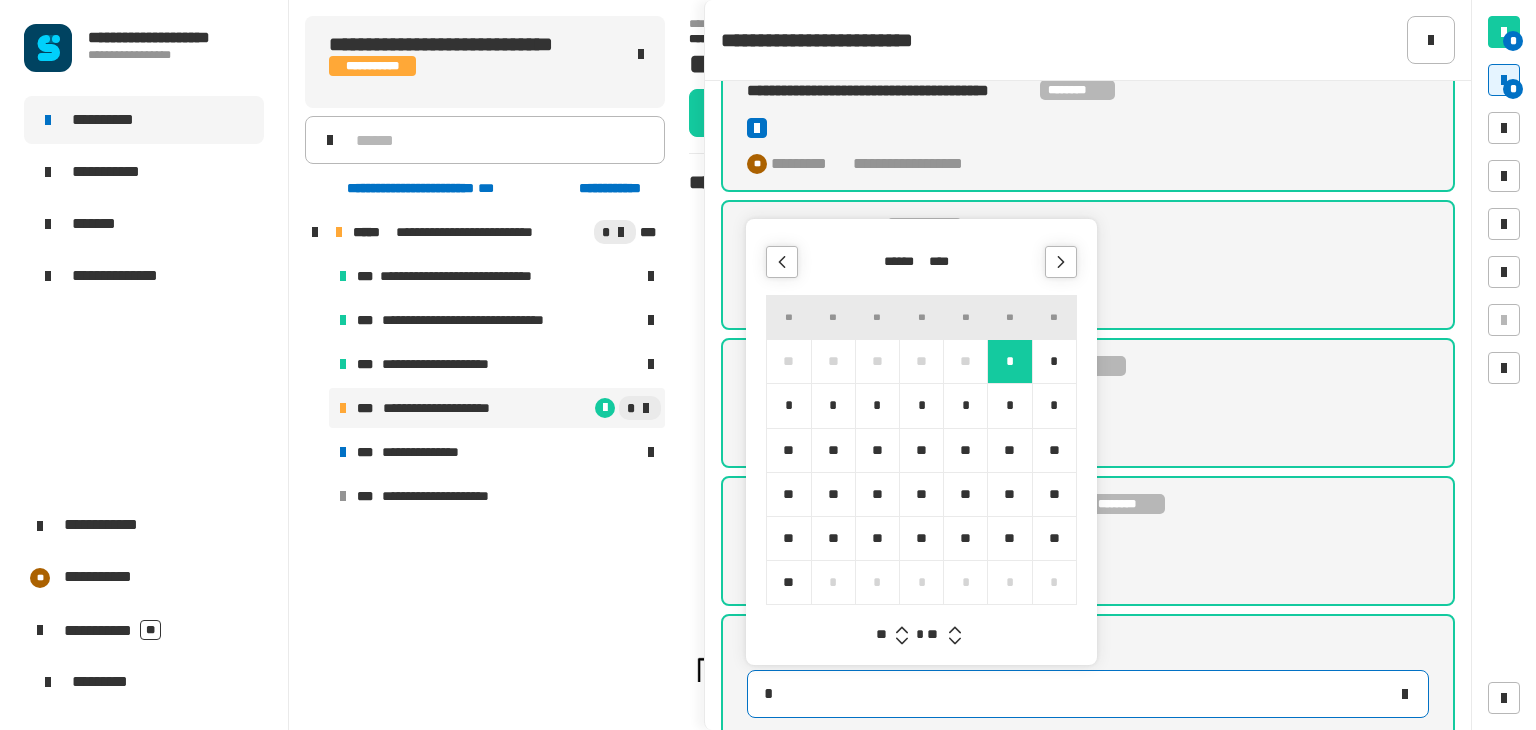 type on "**********" 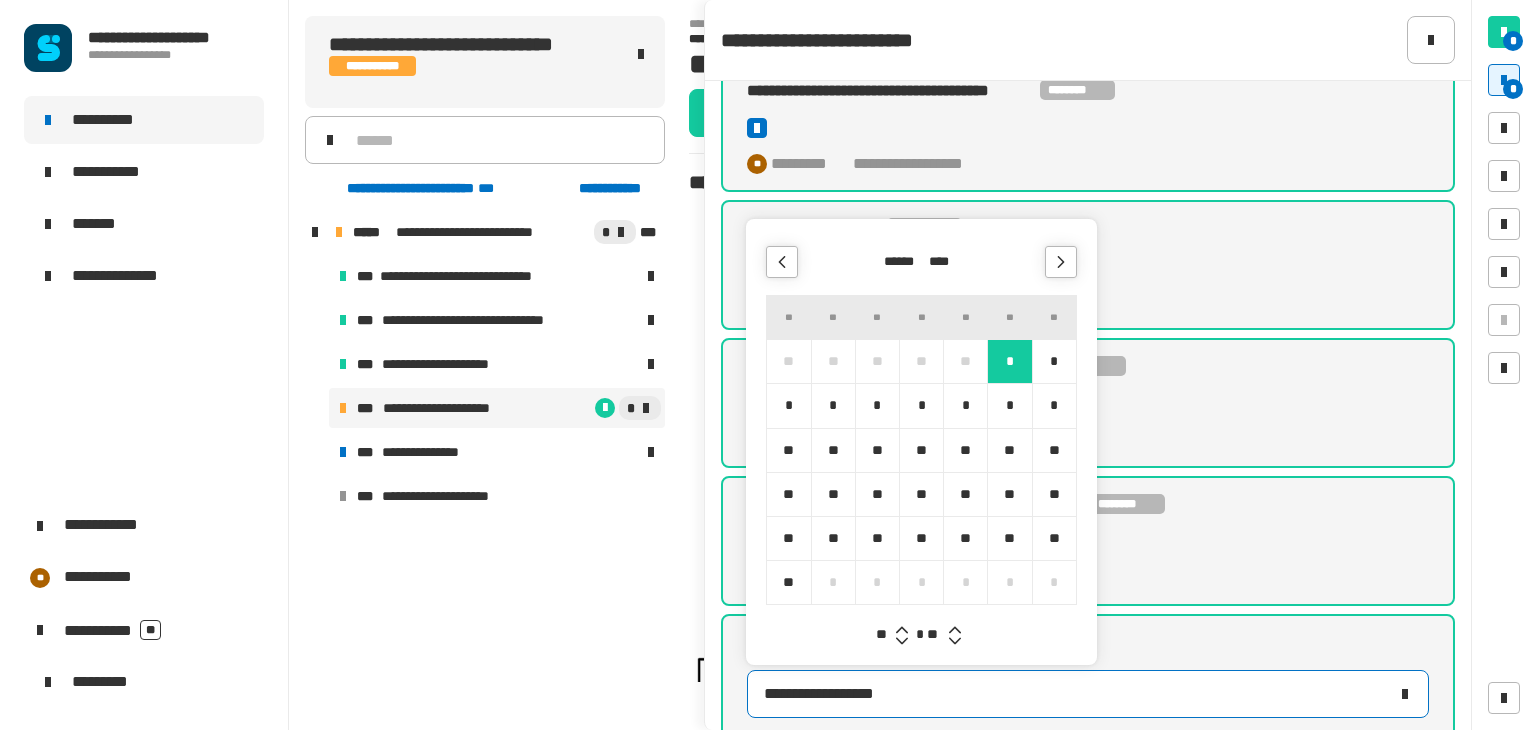 click 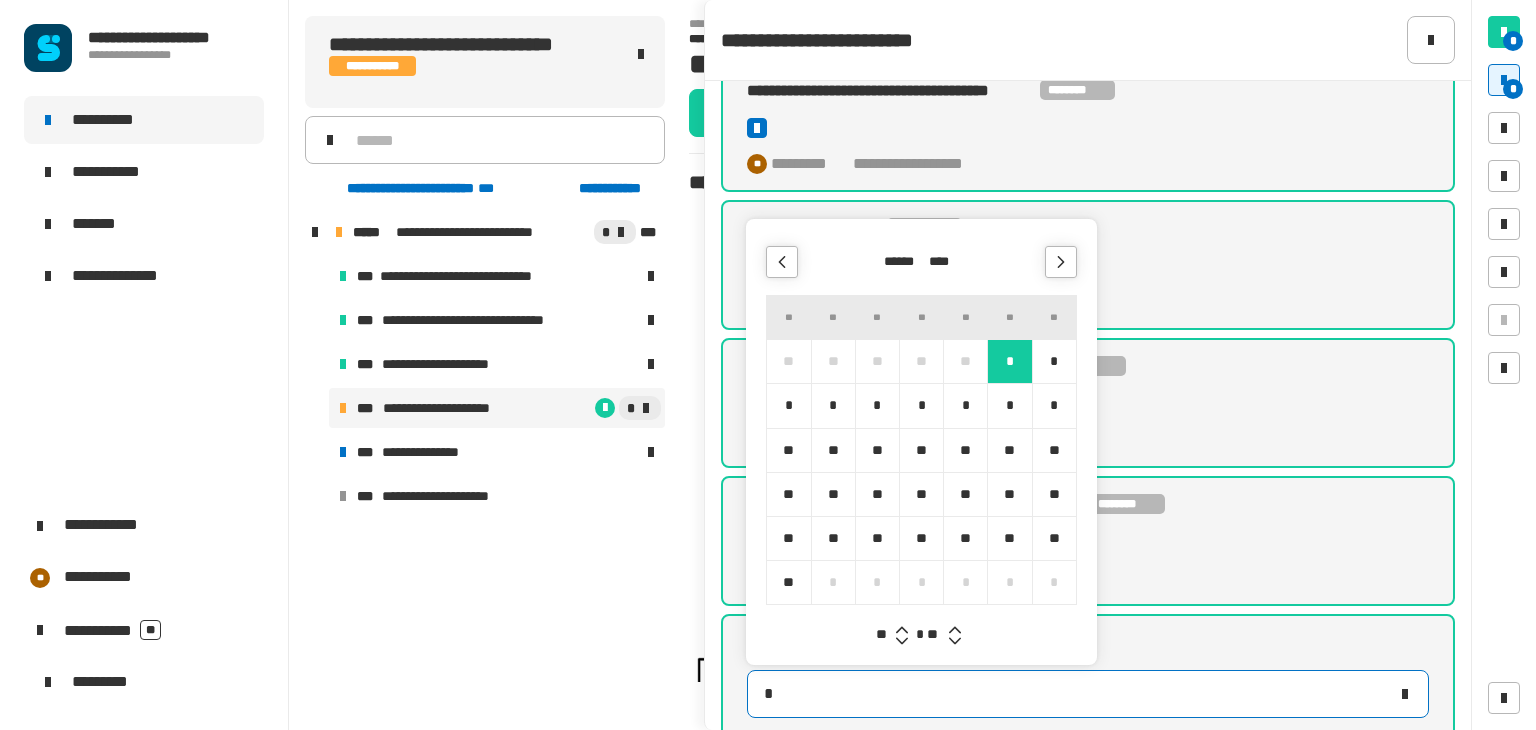type on "**********" 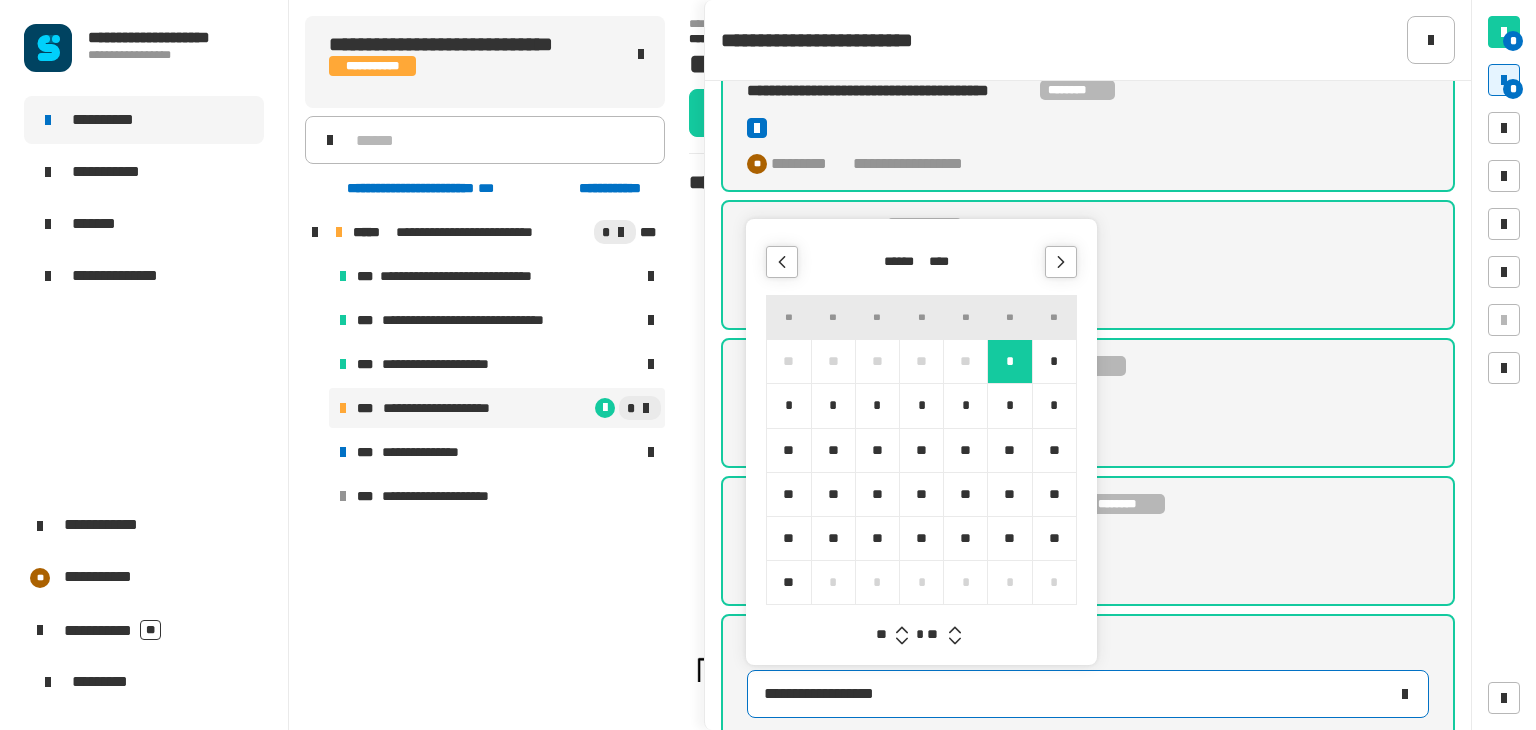 click 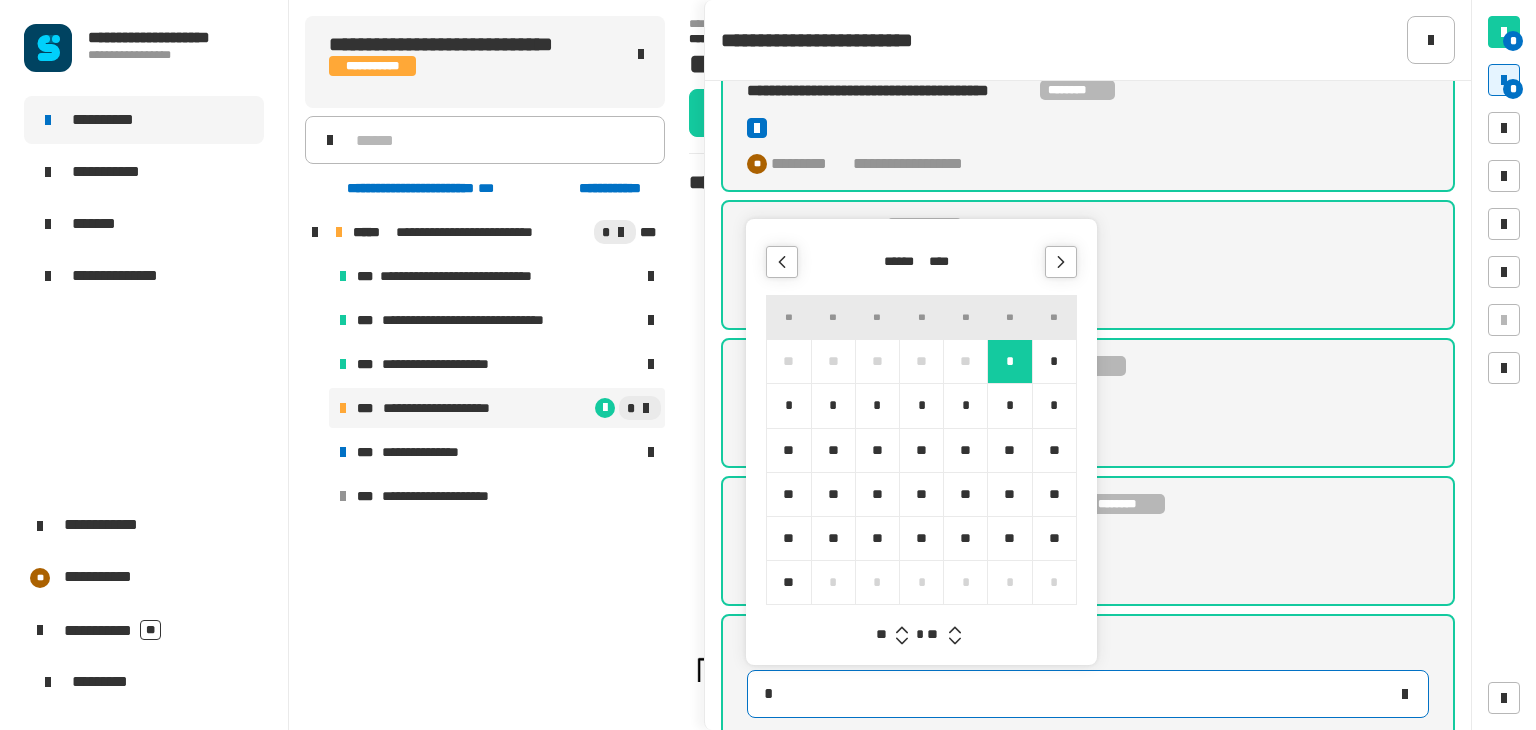 type on "**********" 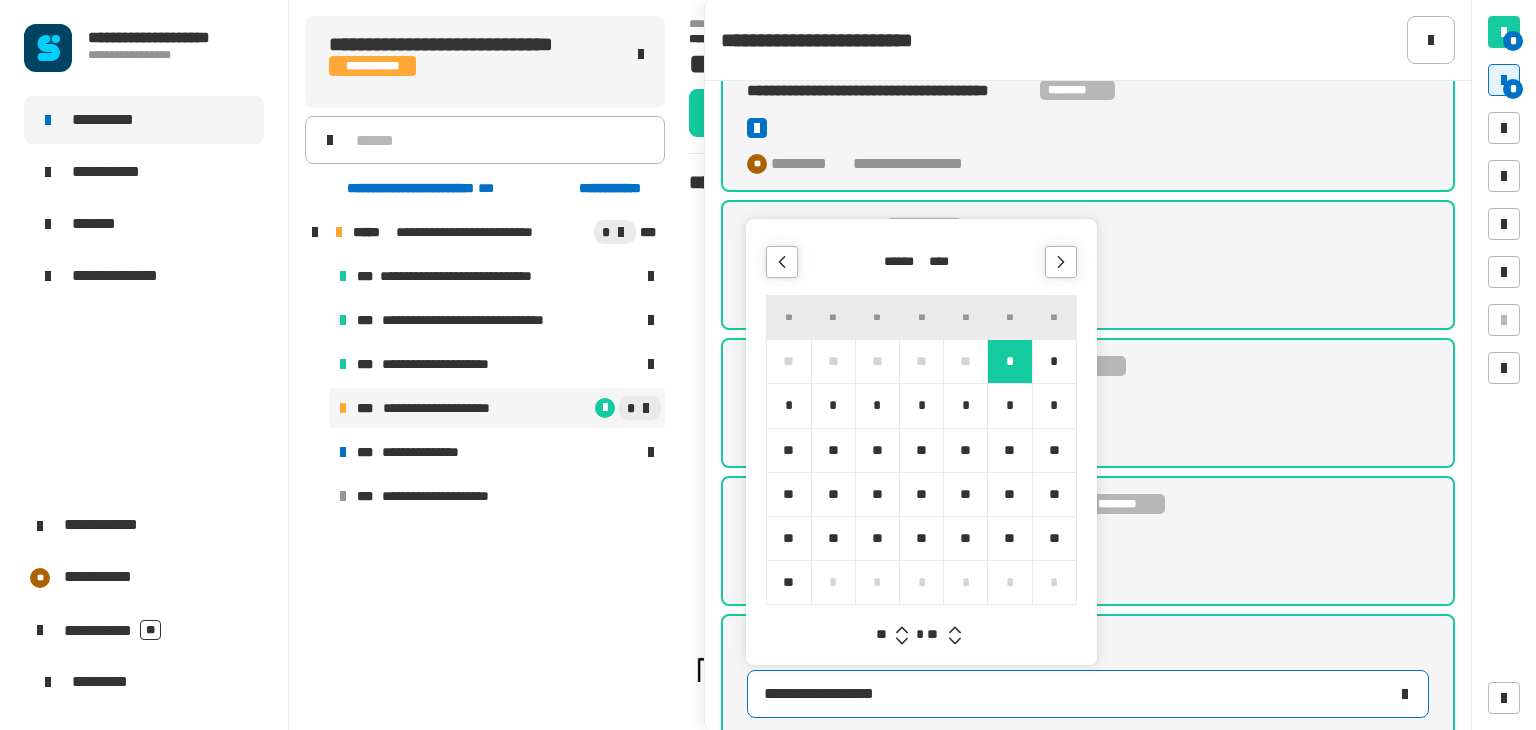 click 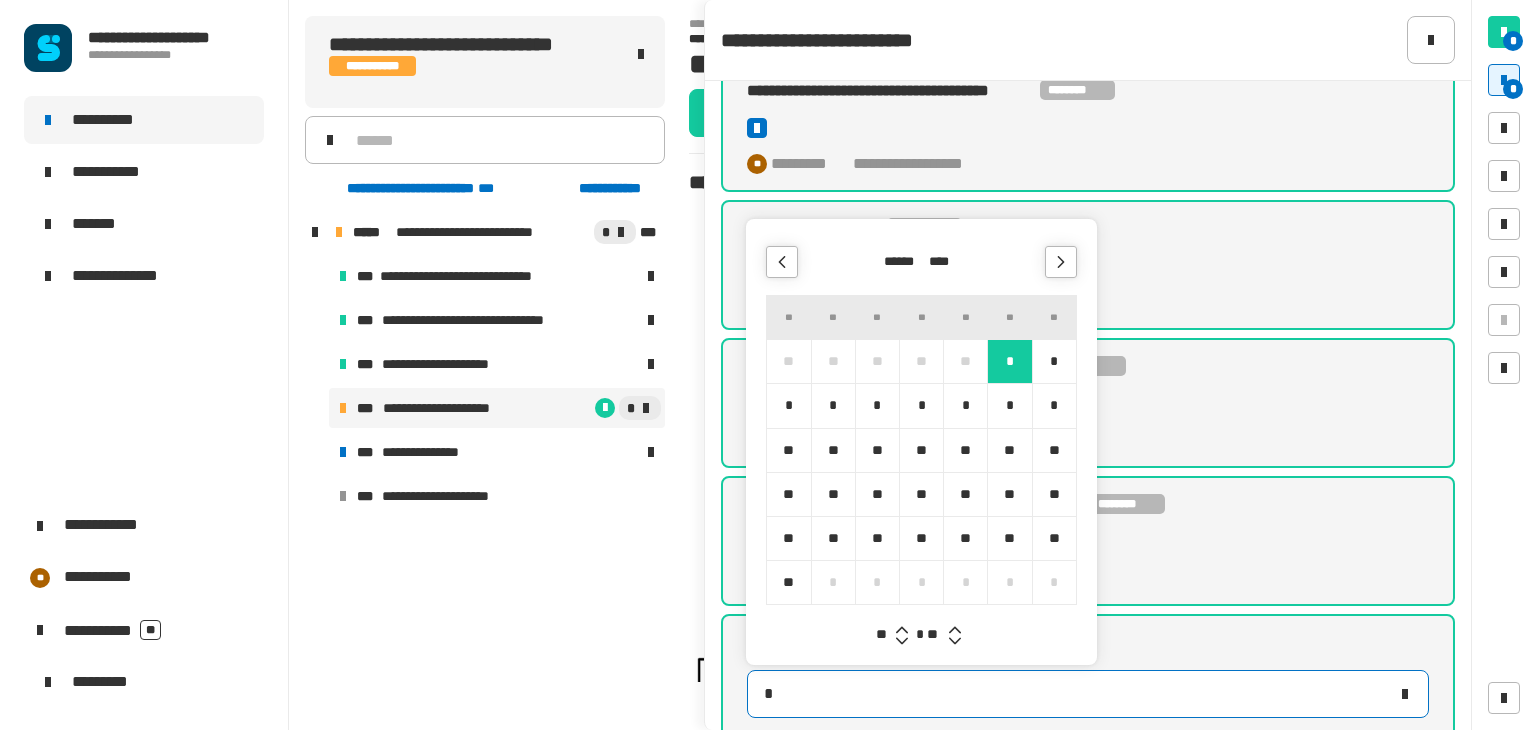 type on "**********" 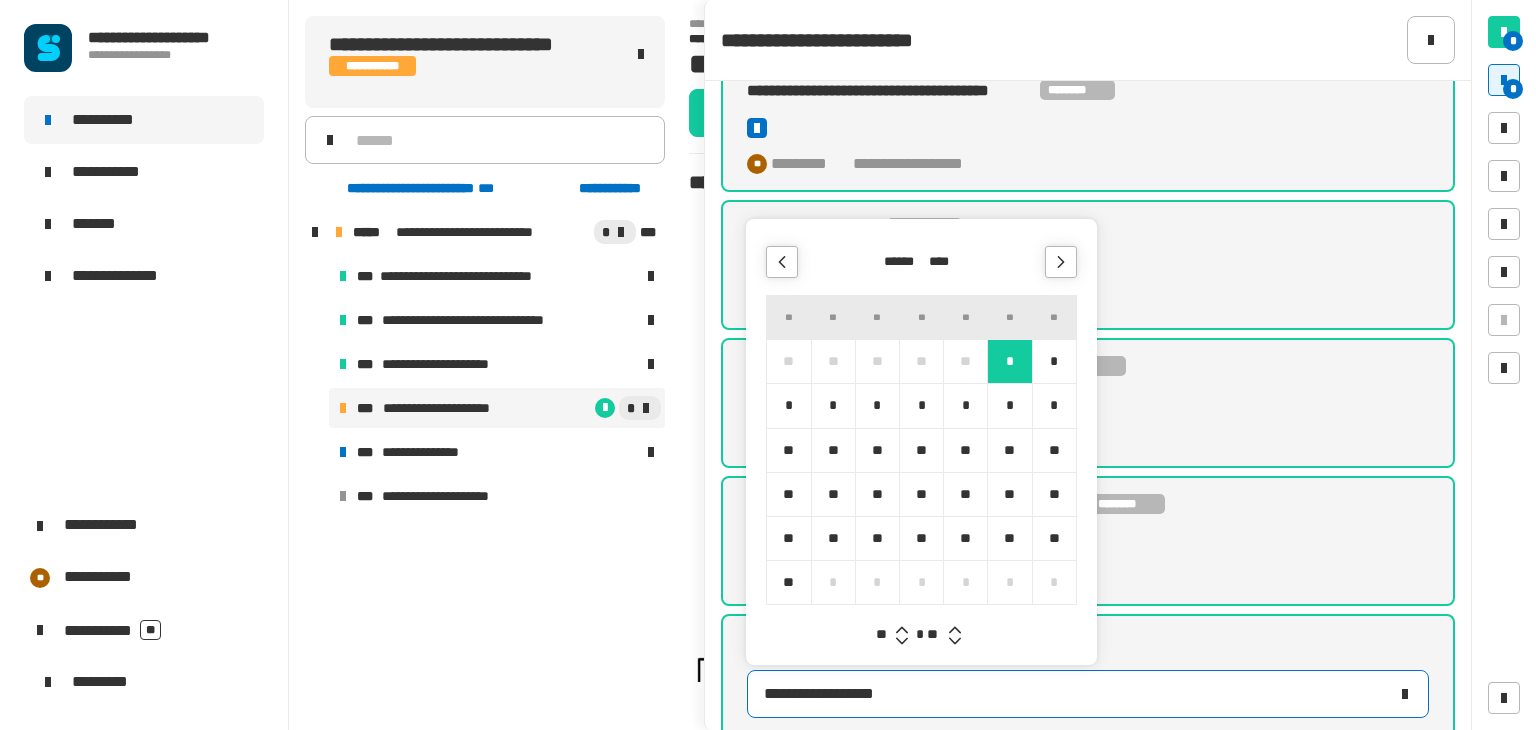 click 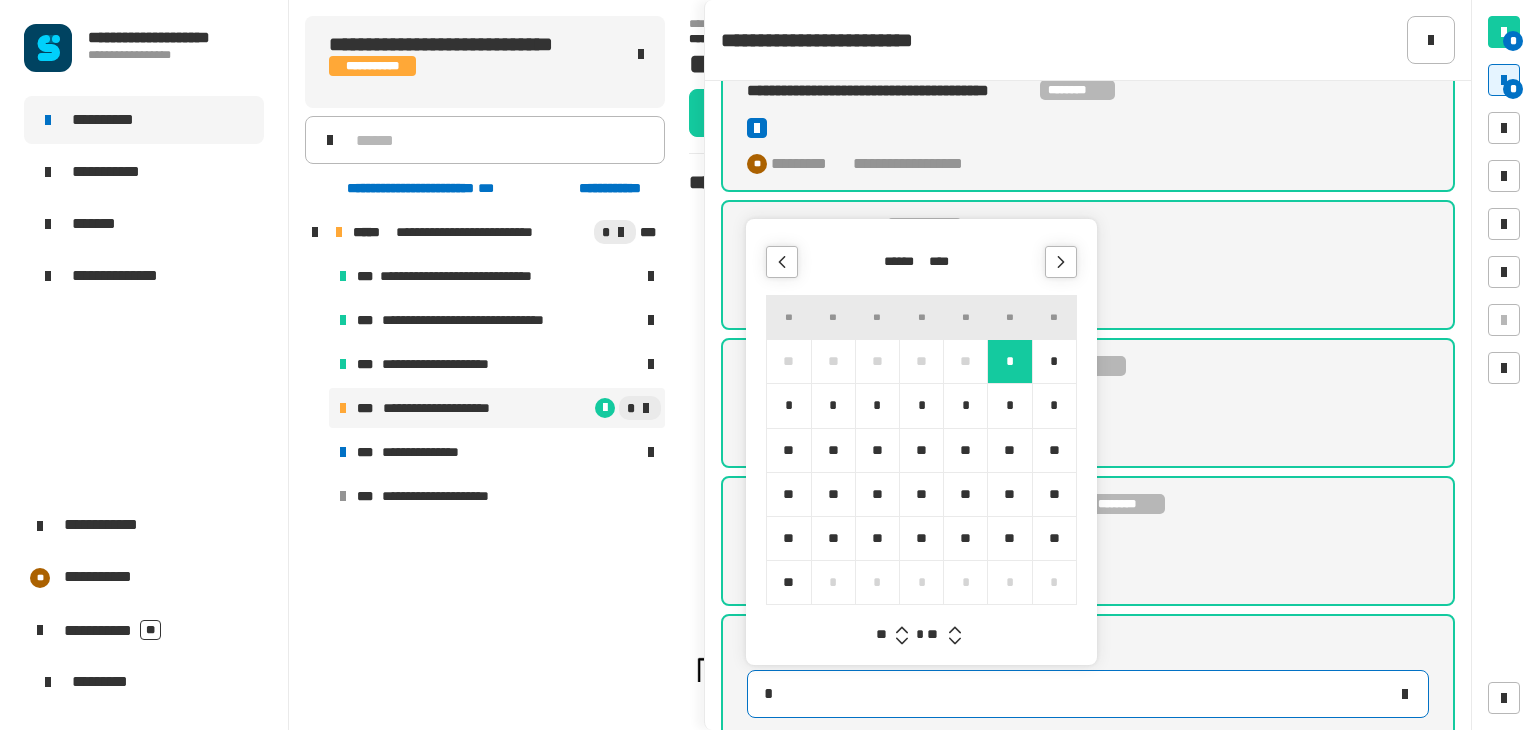 type on "**********" 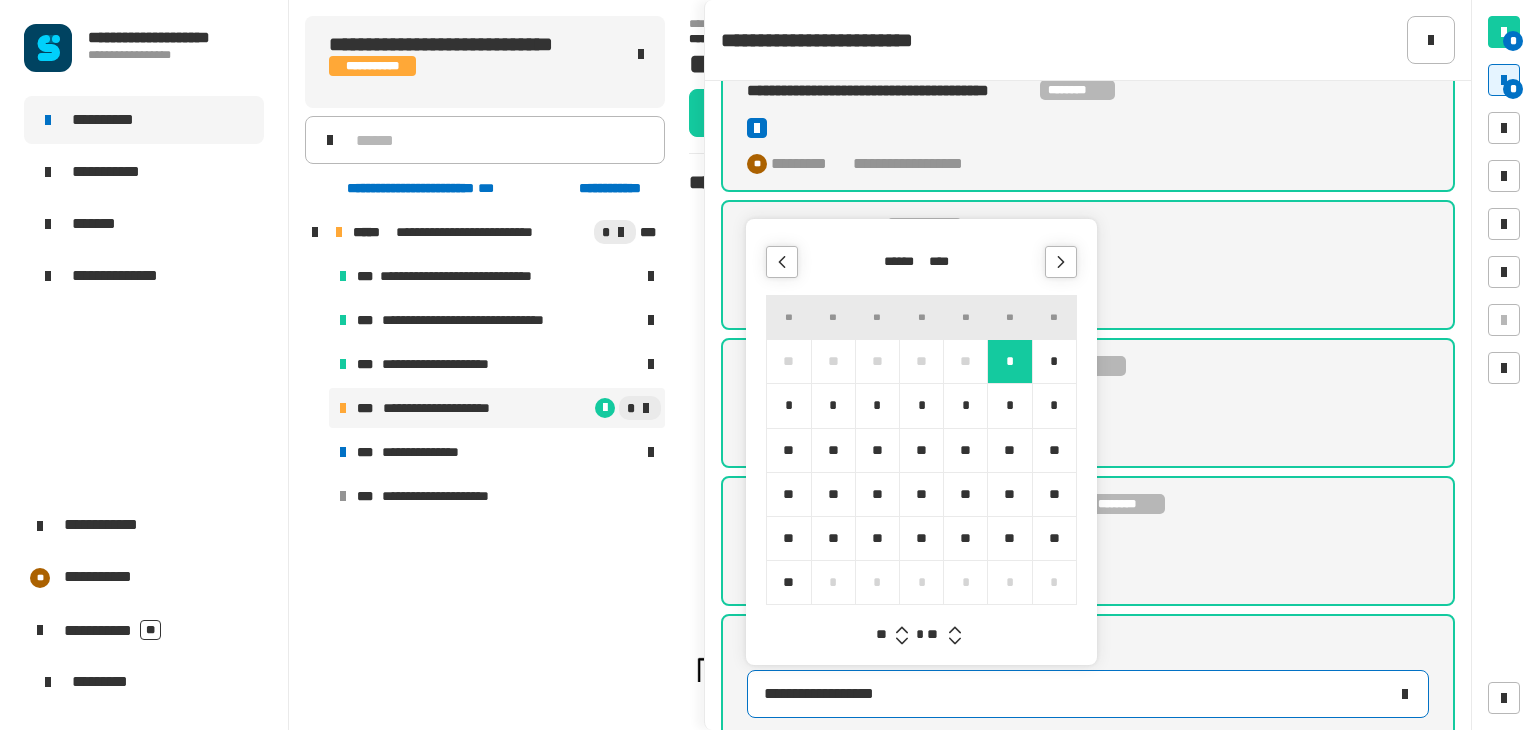 click 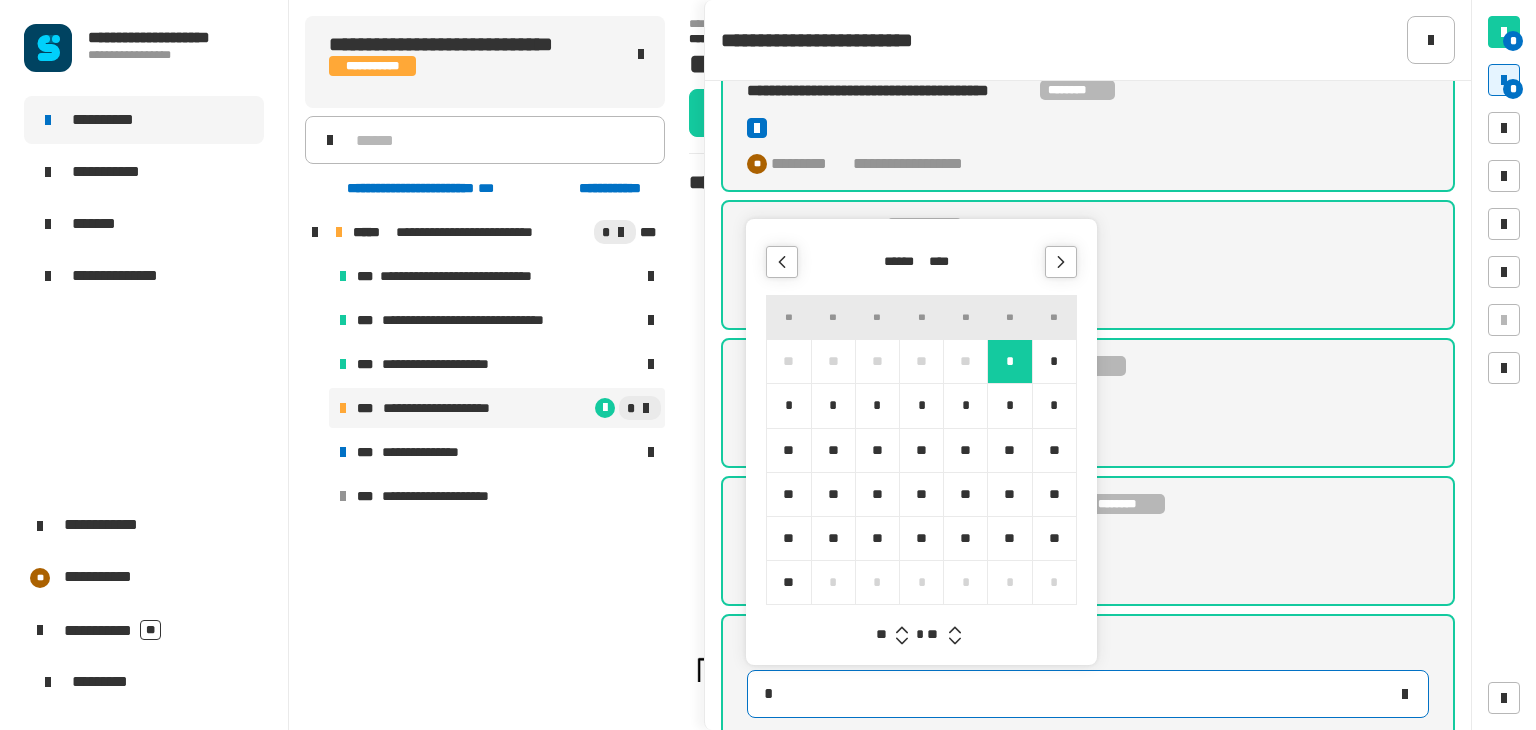 type on "**********" 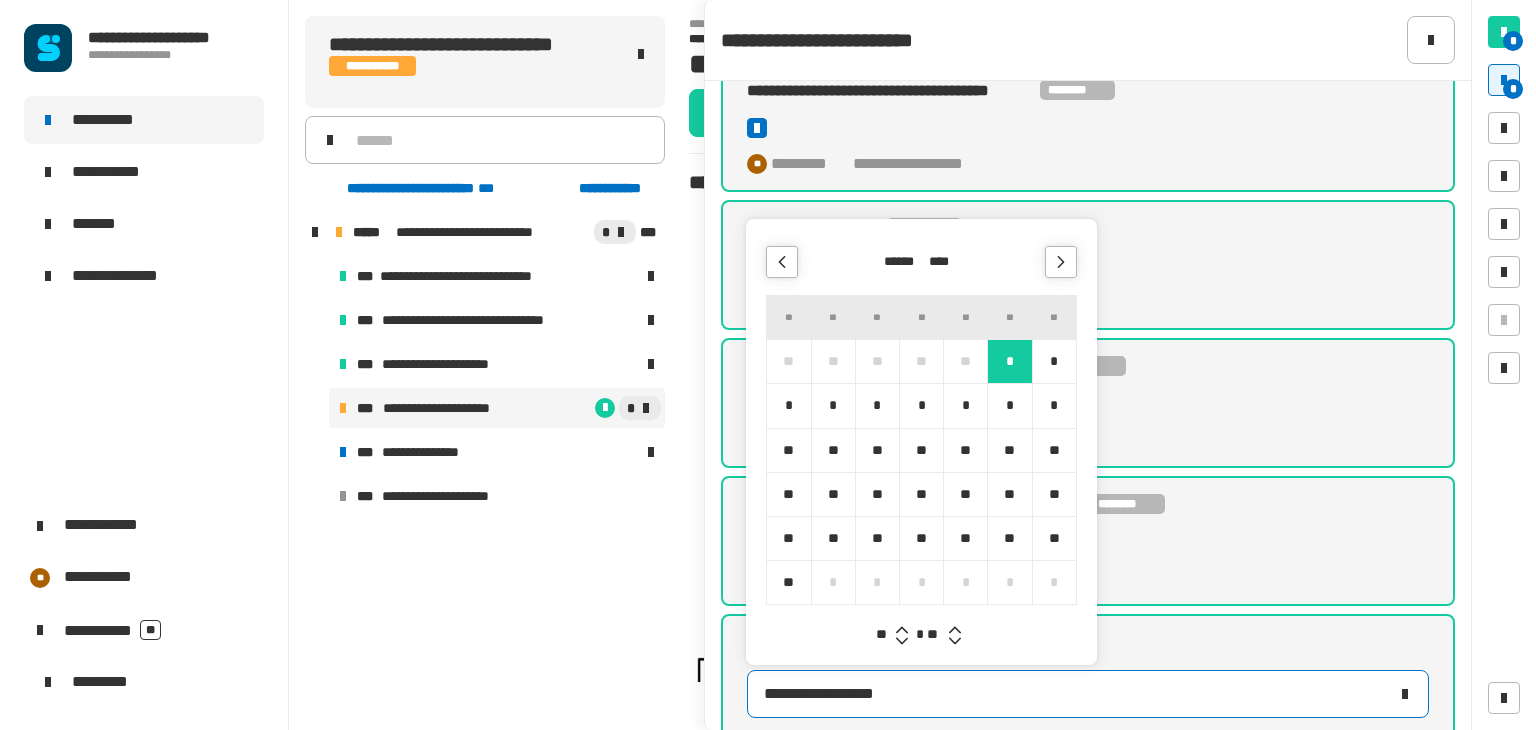 click 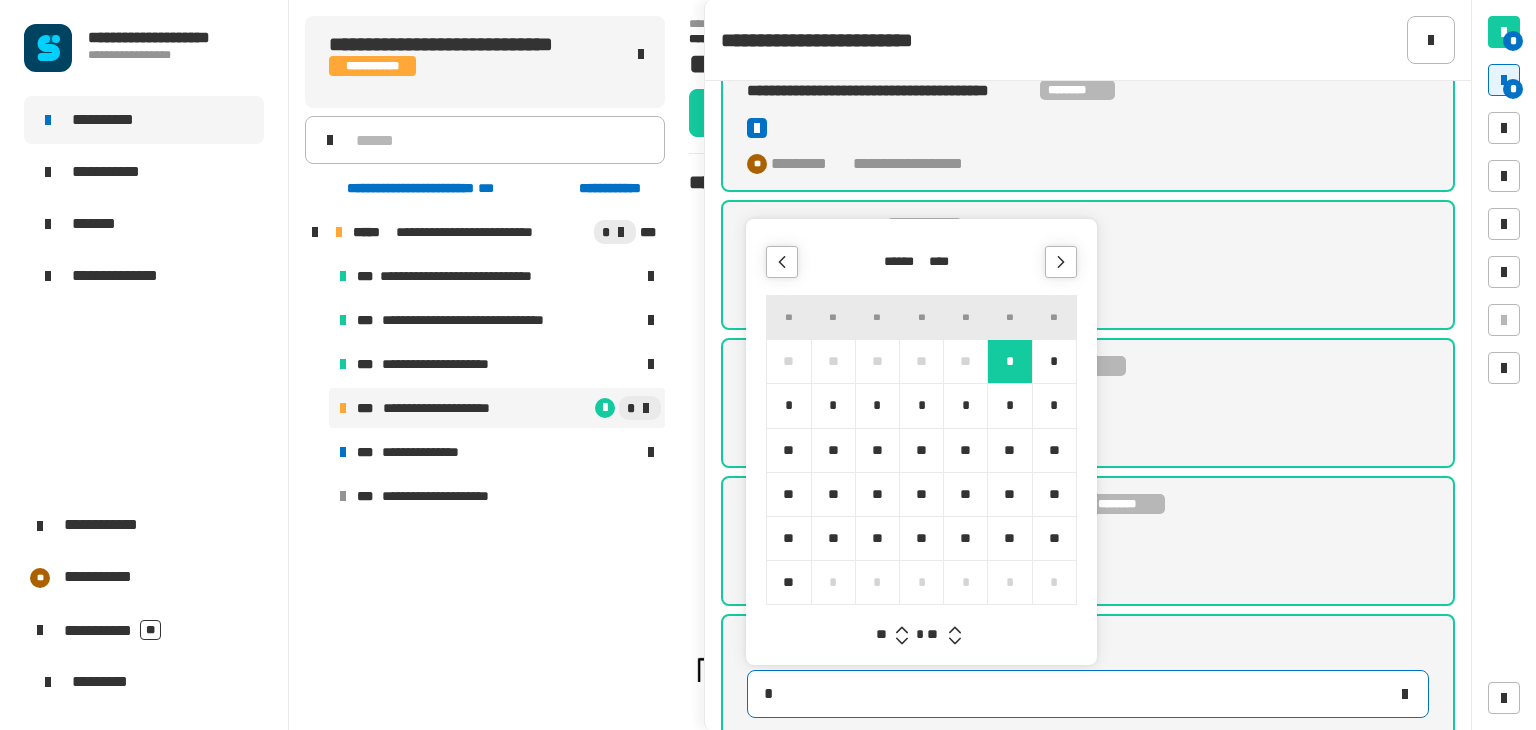 type on "**********" 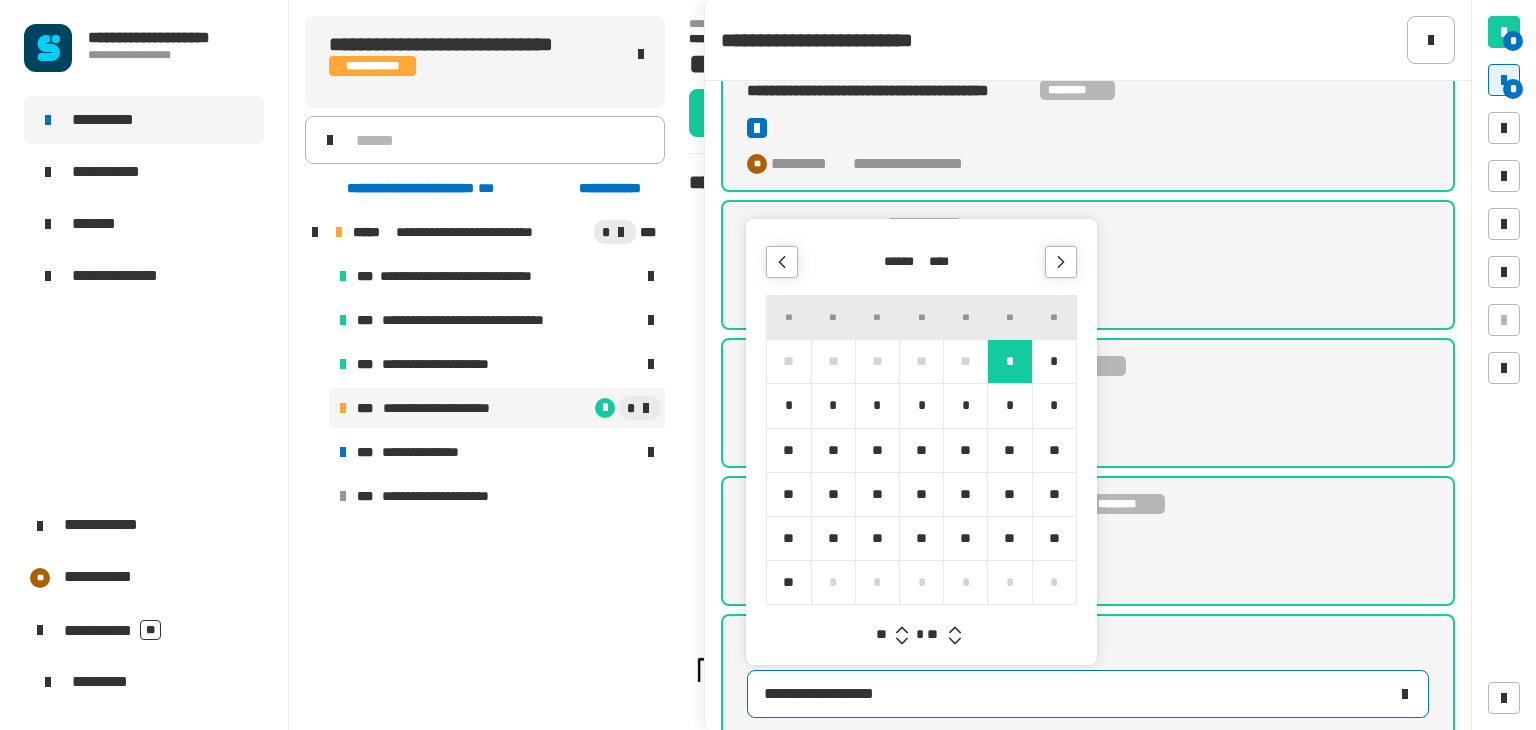click 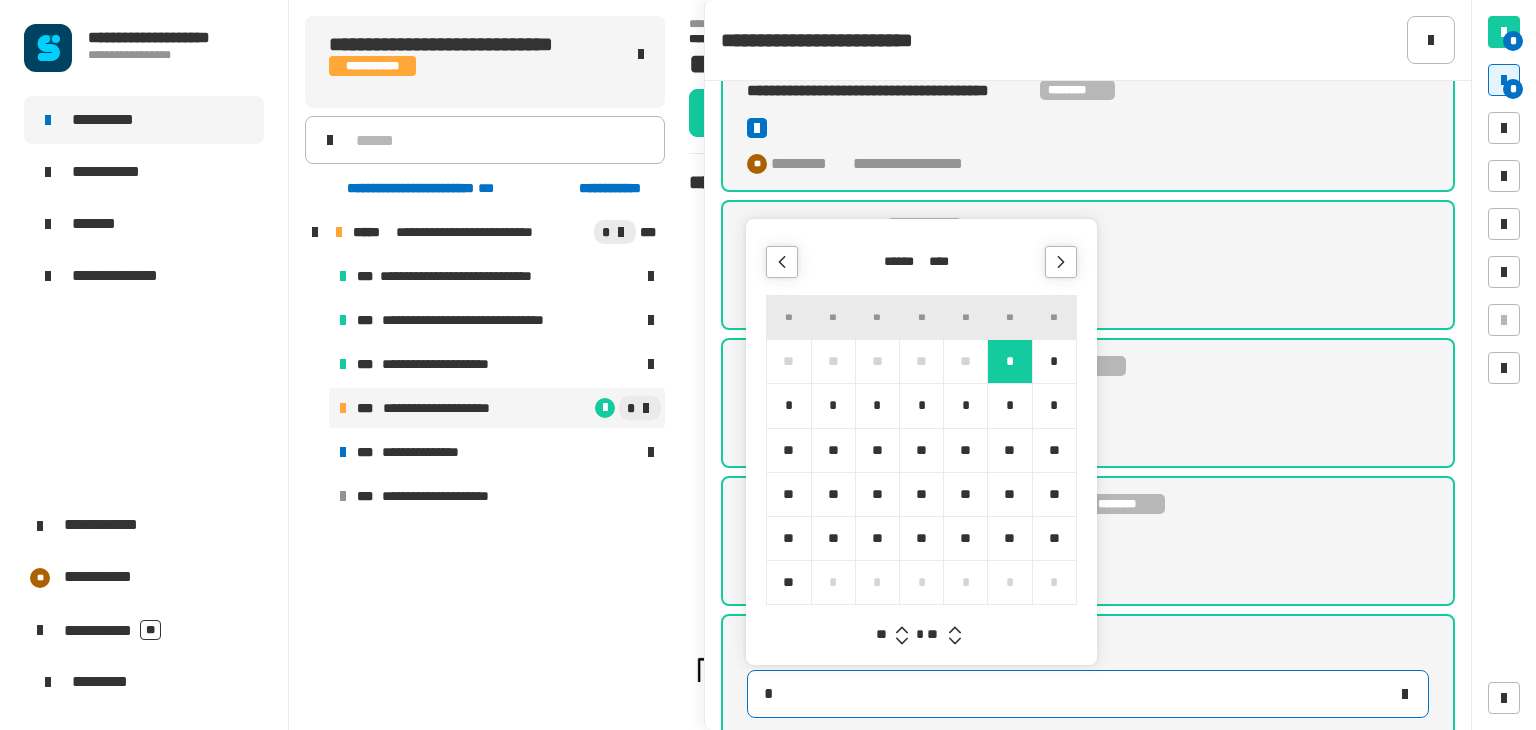 type on "**********" 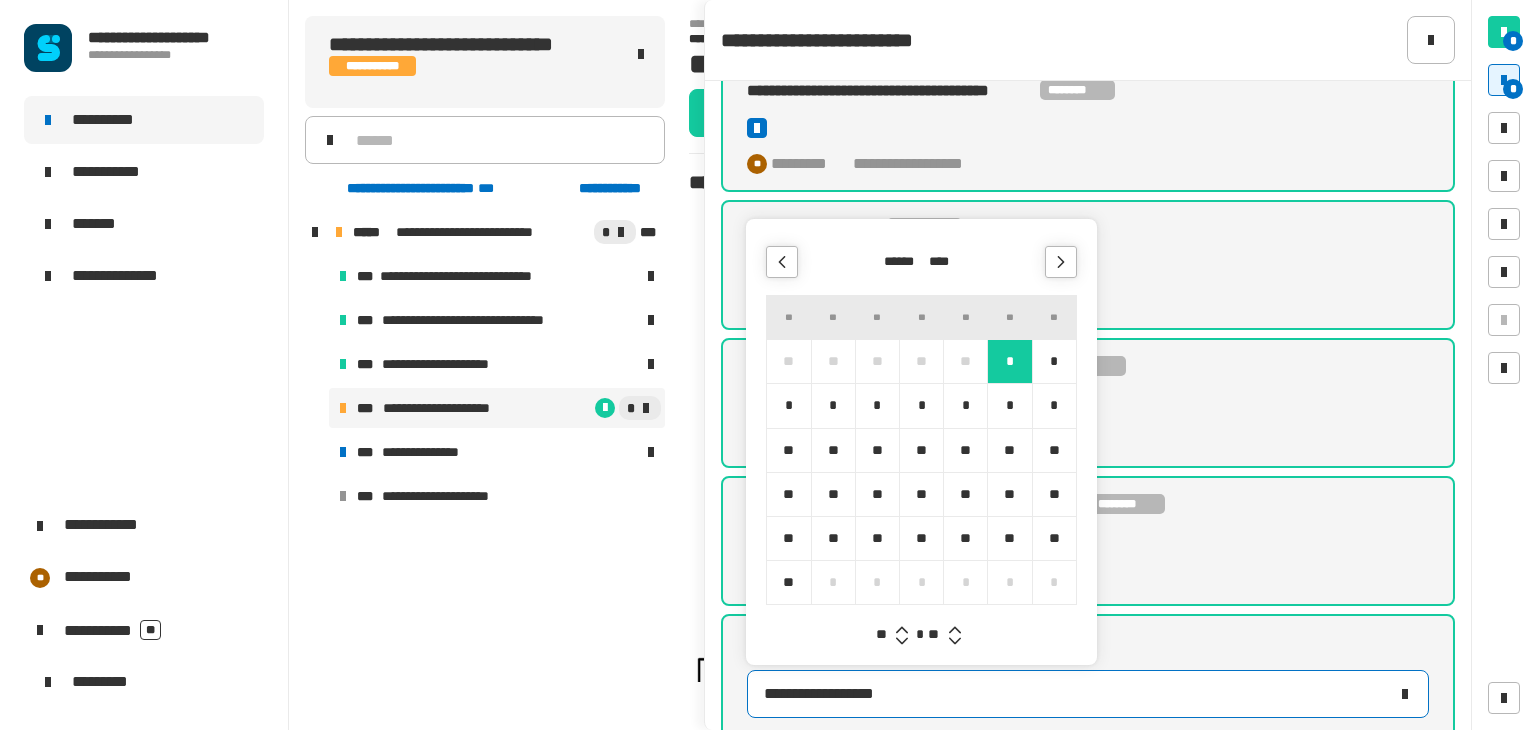 click 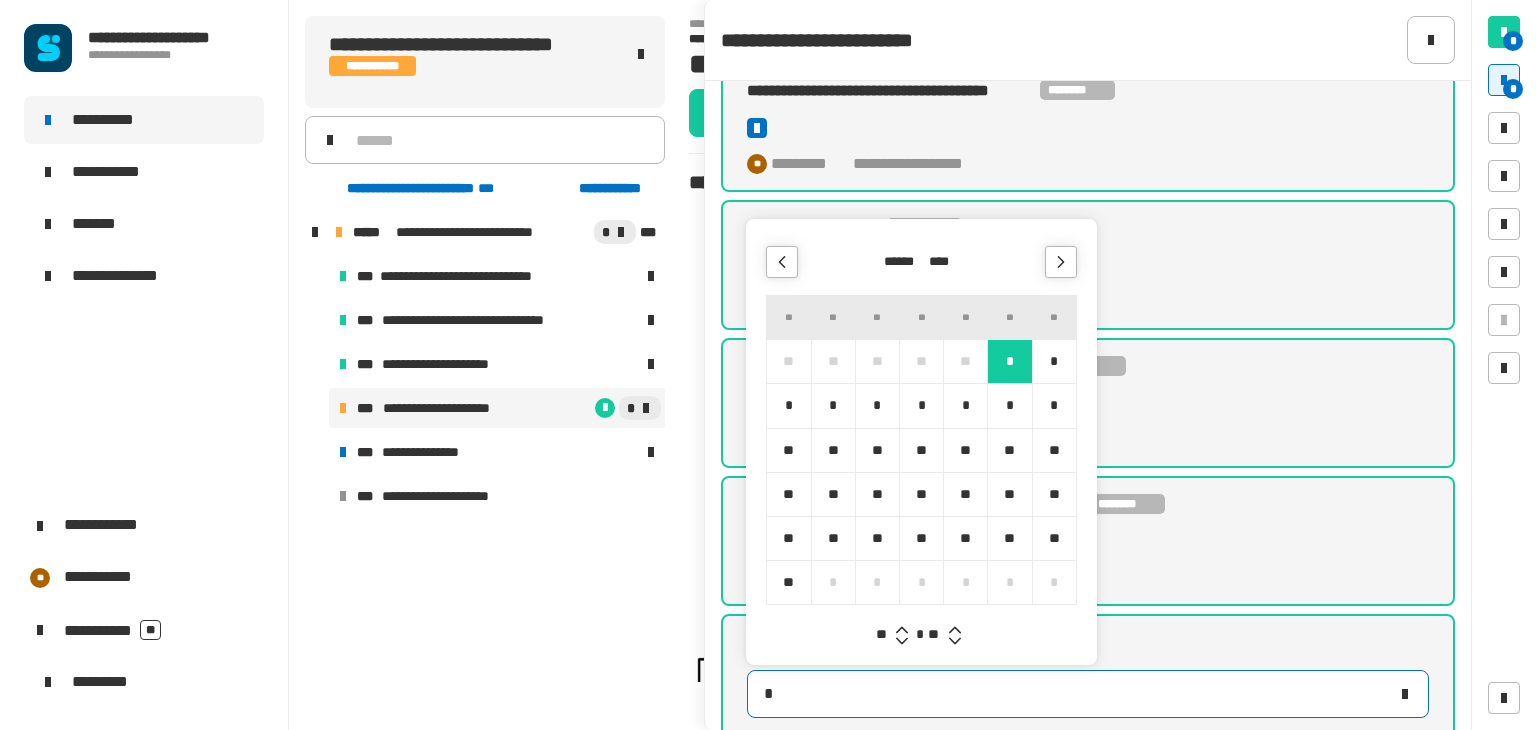 type on "**********" 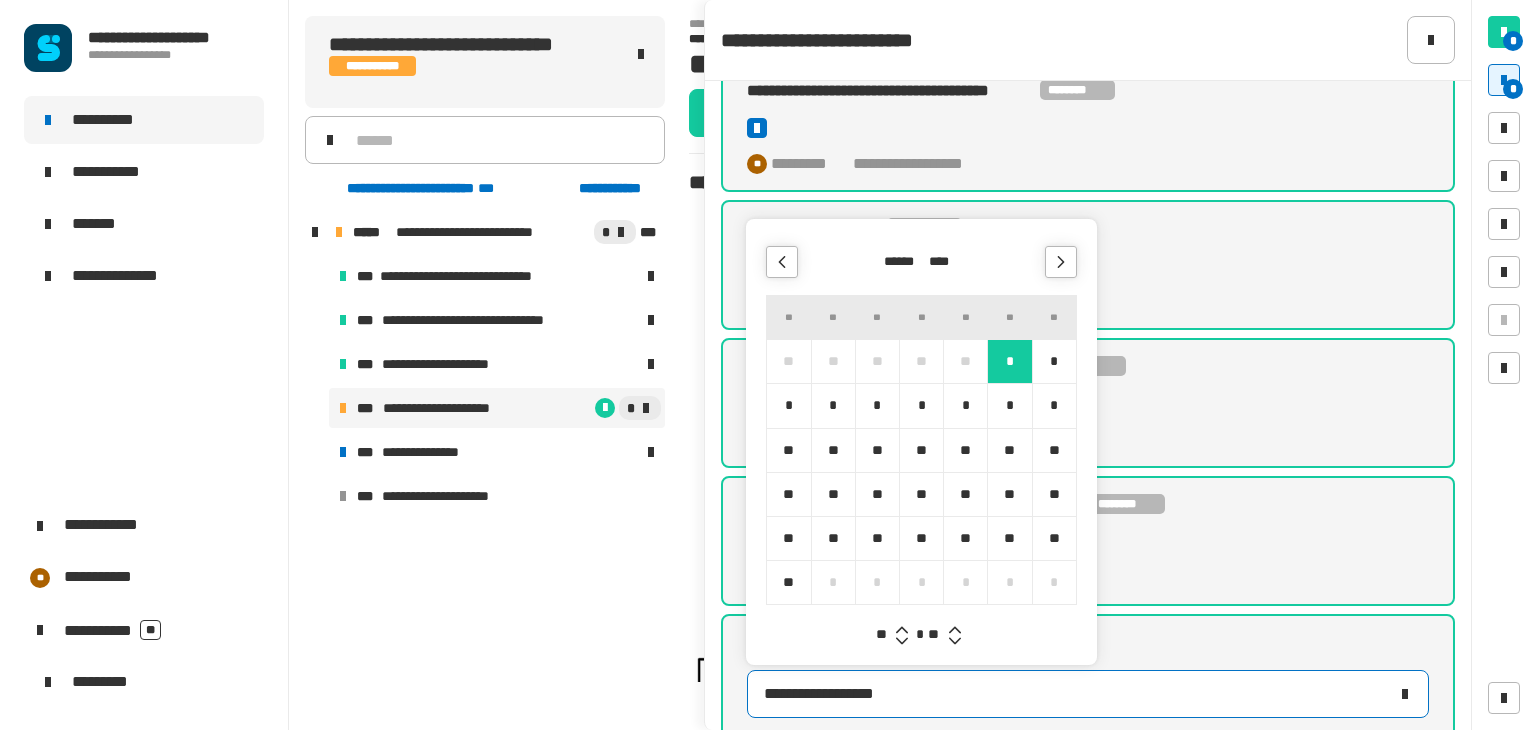 click 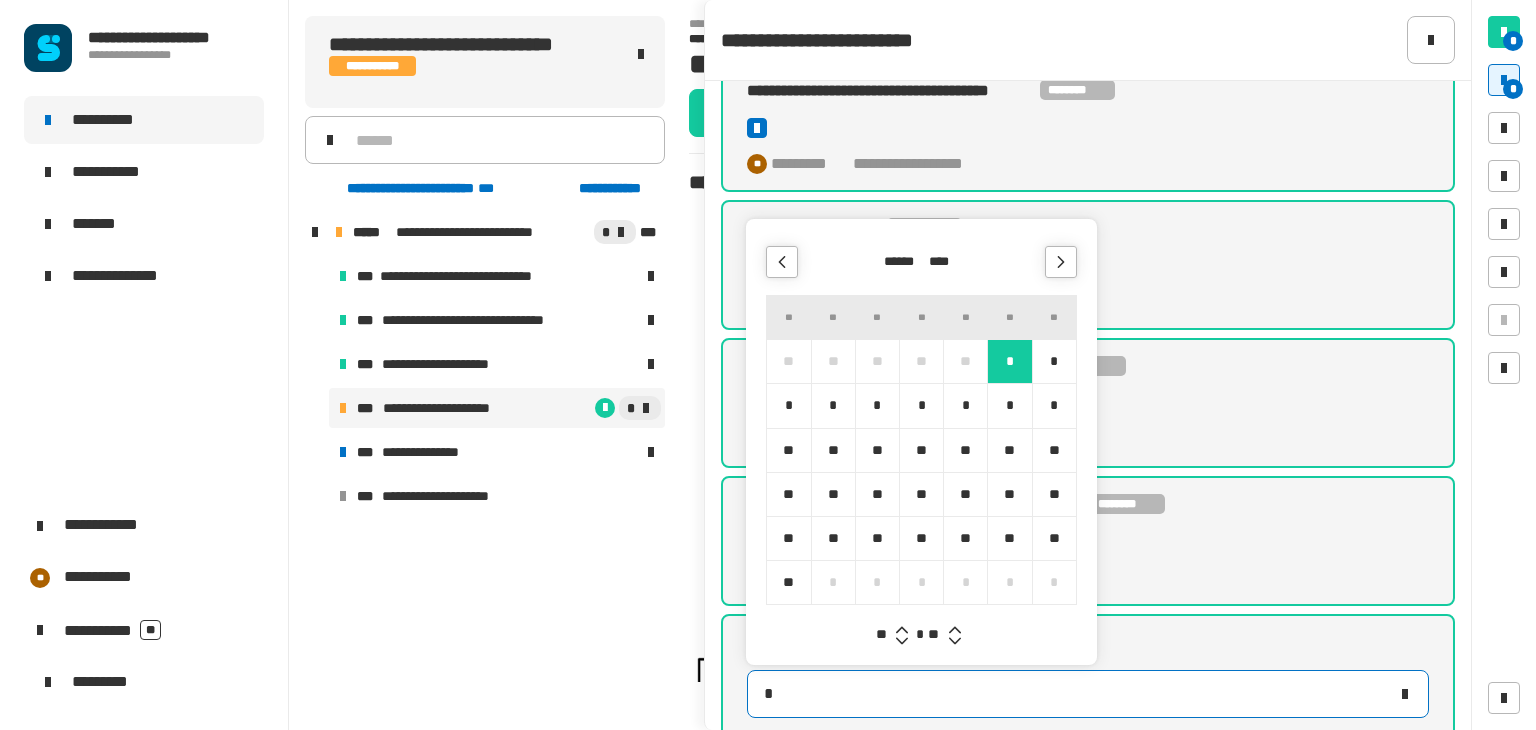 type on "**********" 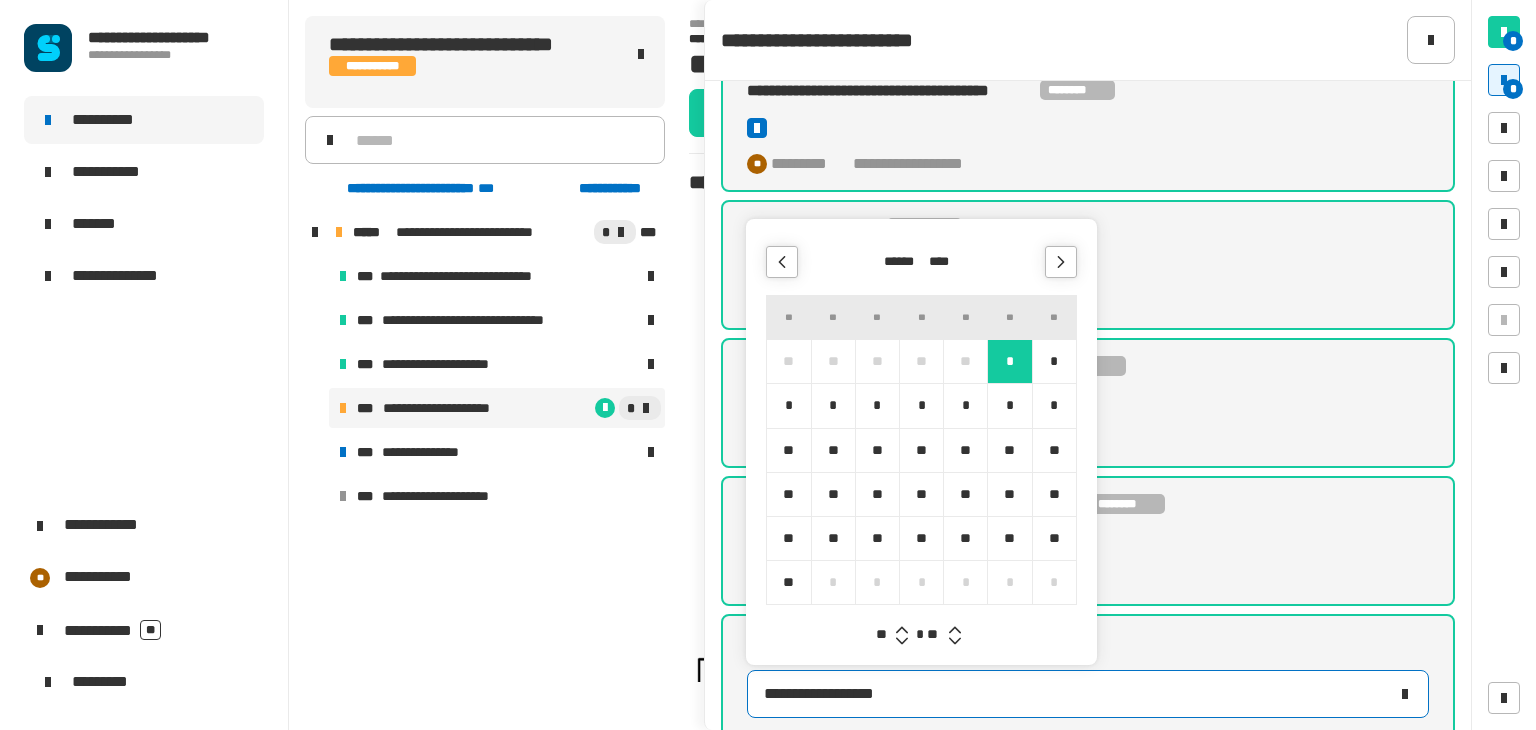 click 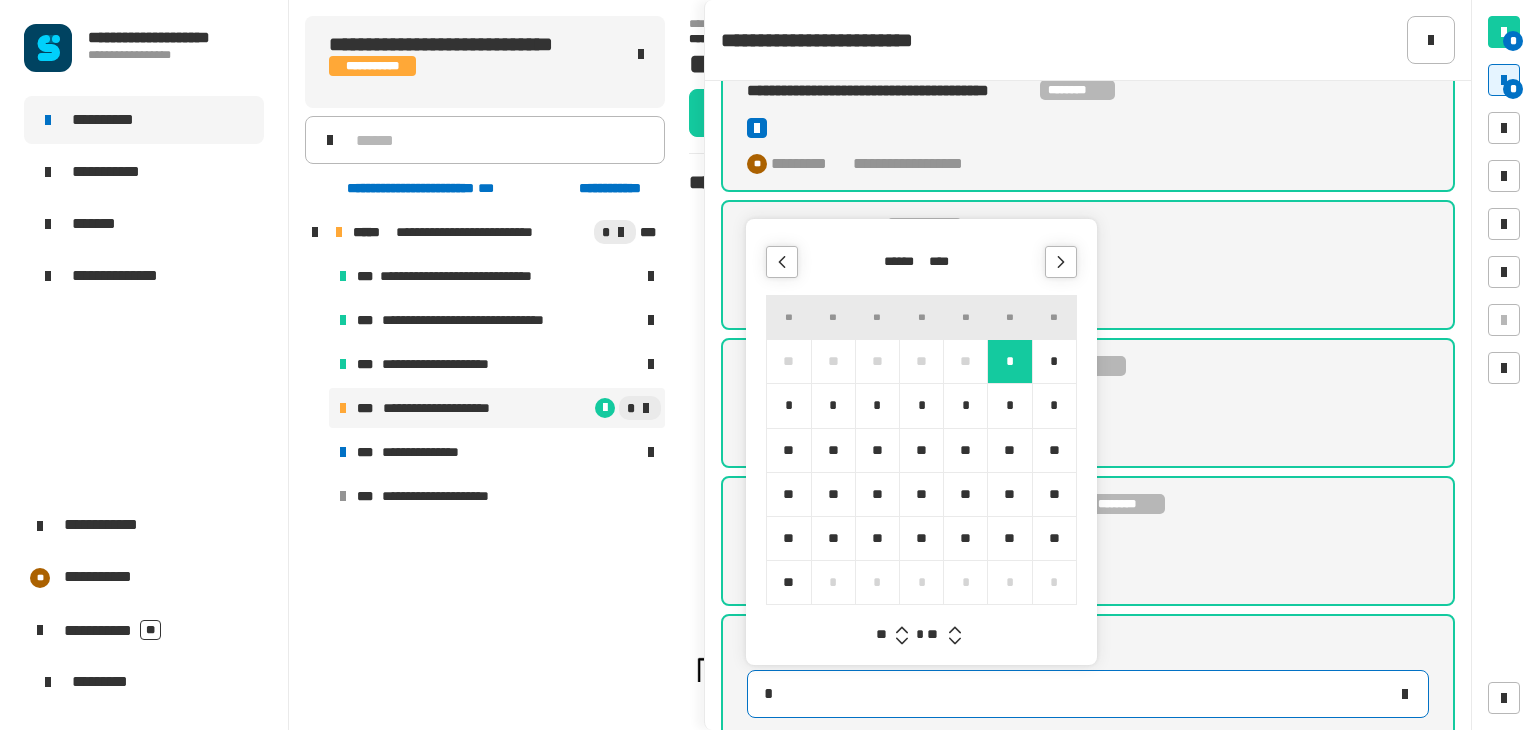 type on "**********" 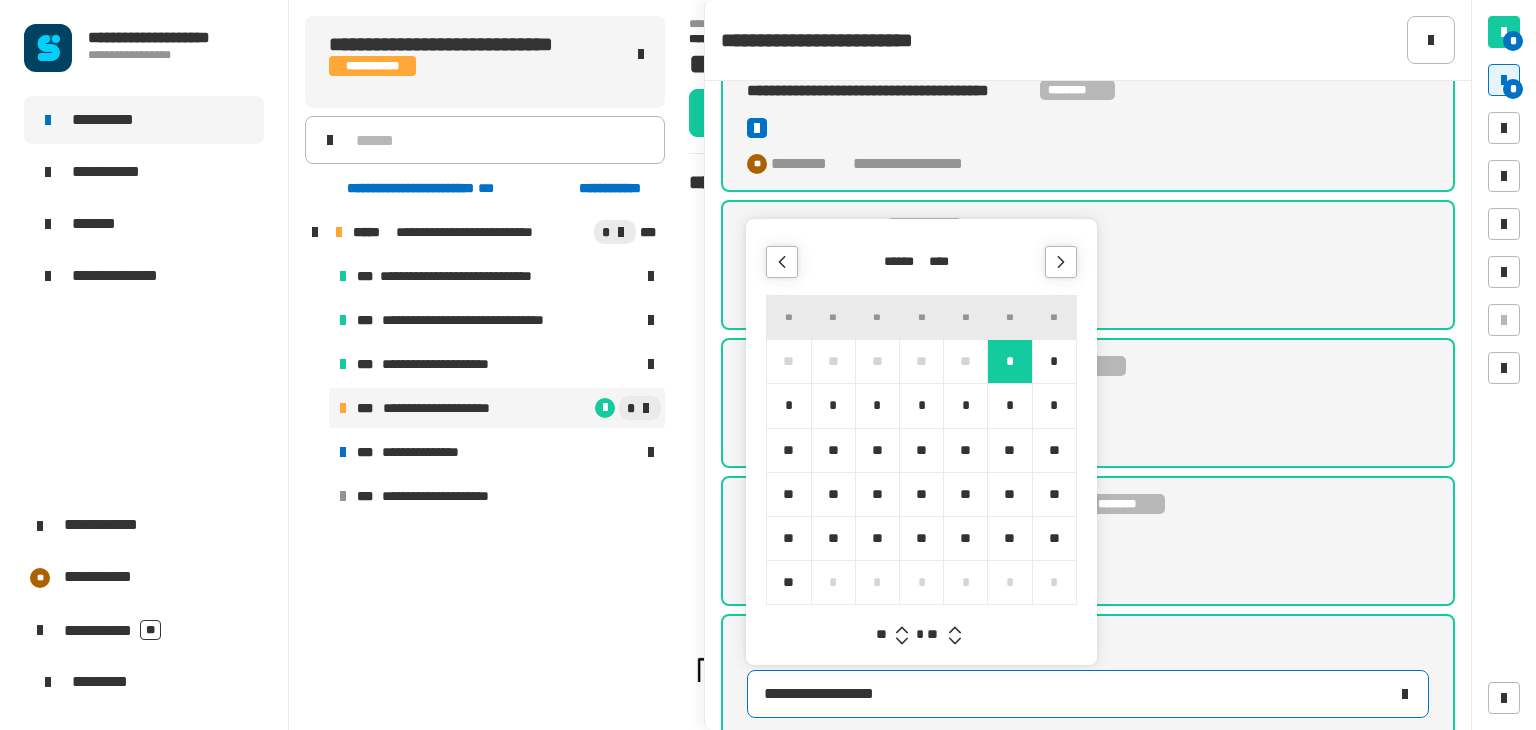 click 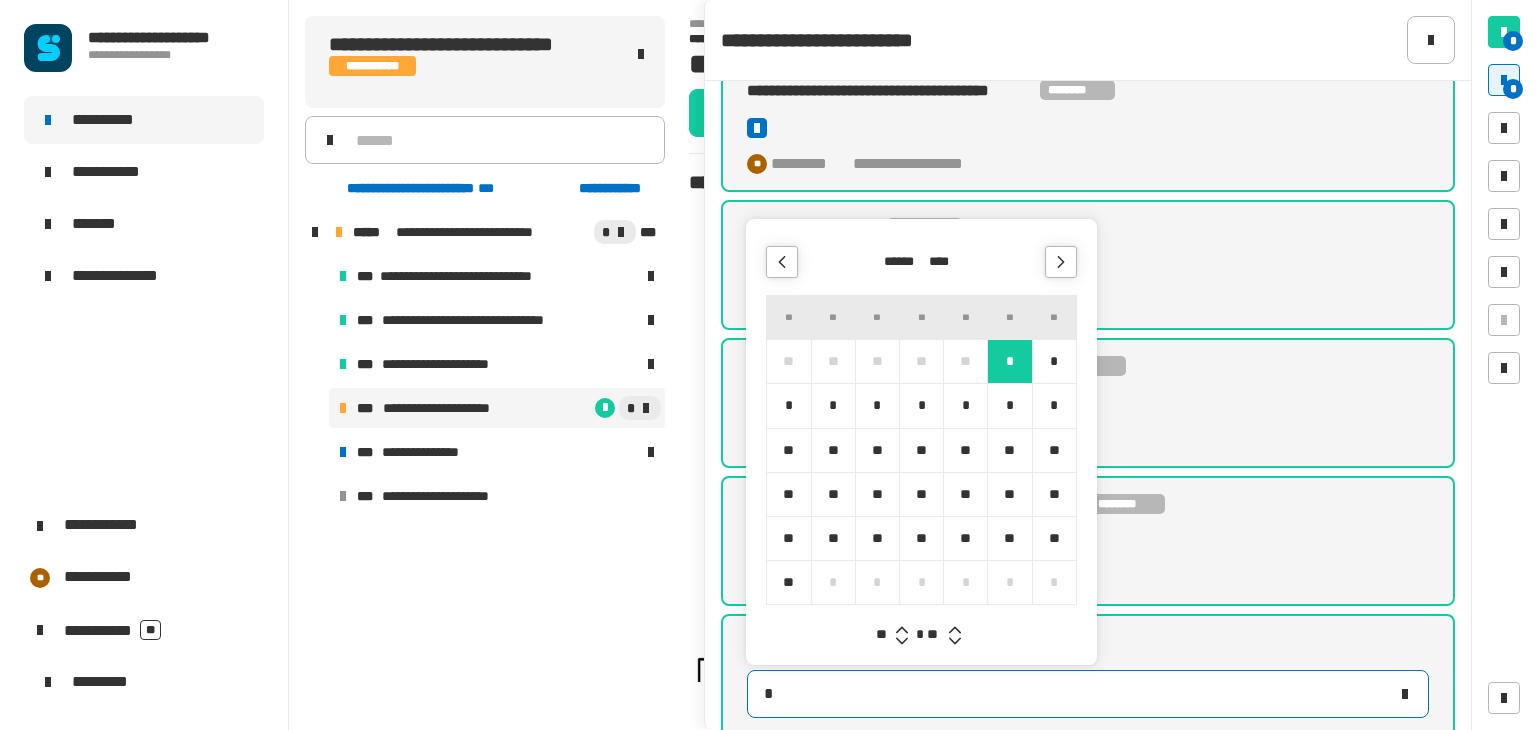 type on "**********" 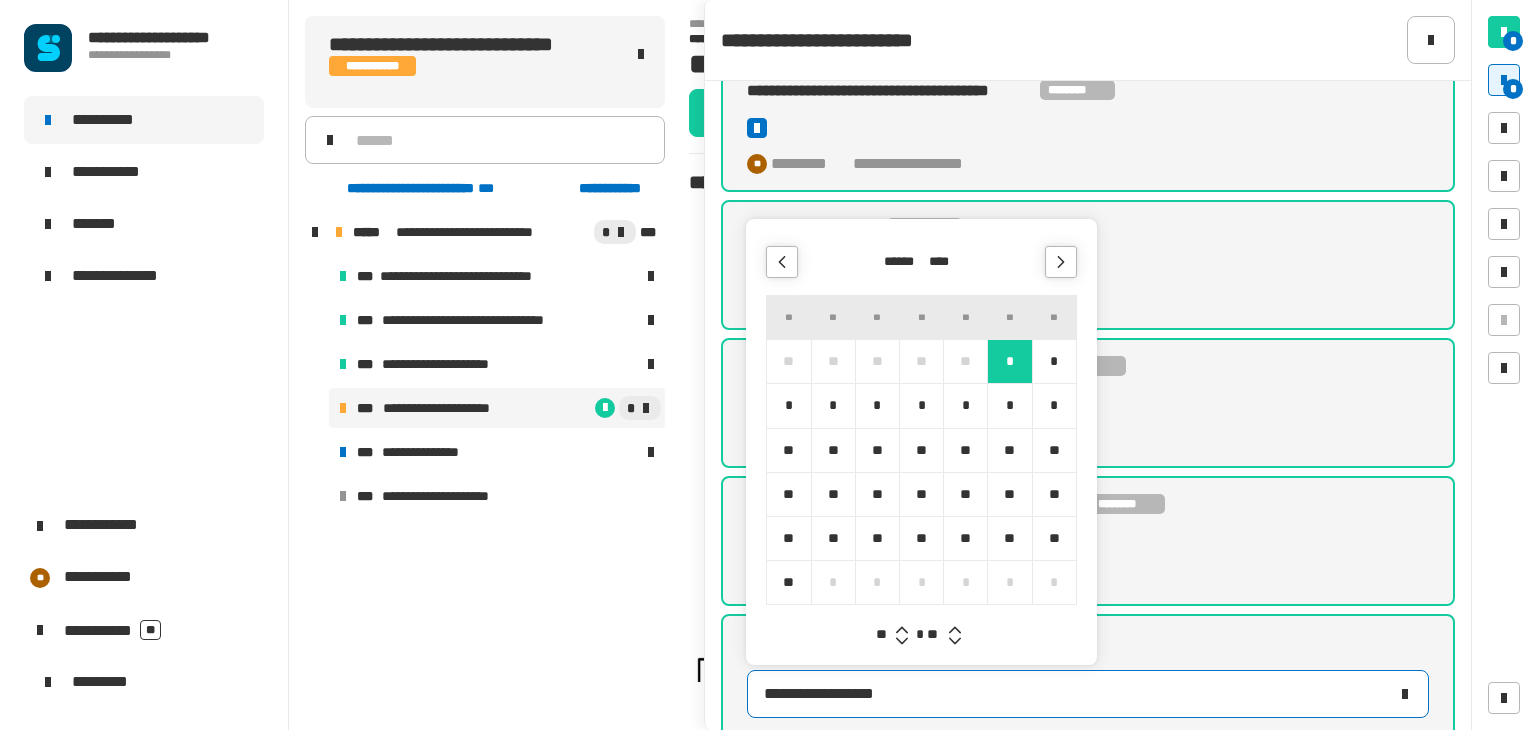click 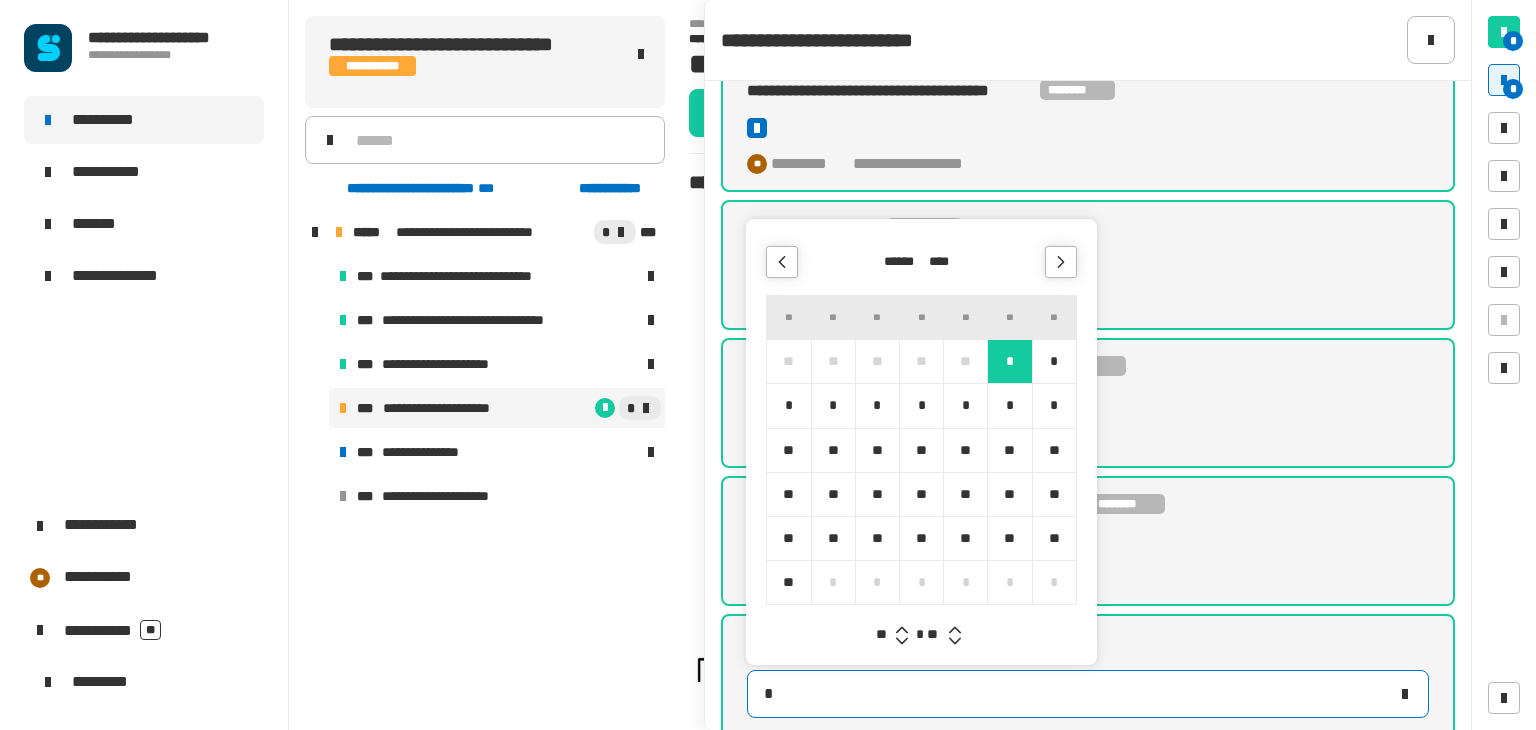 type on "**********" 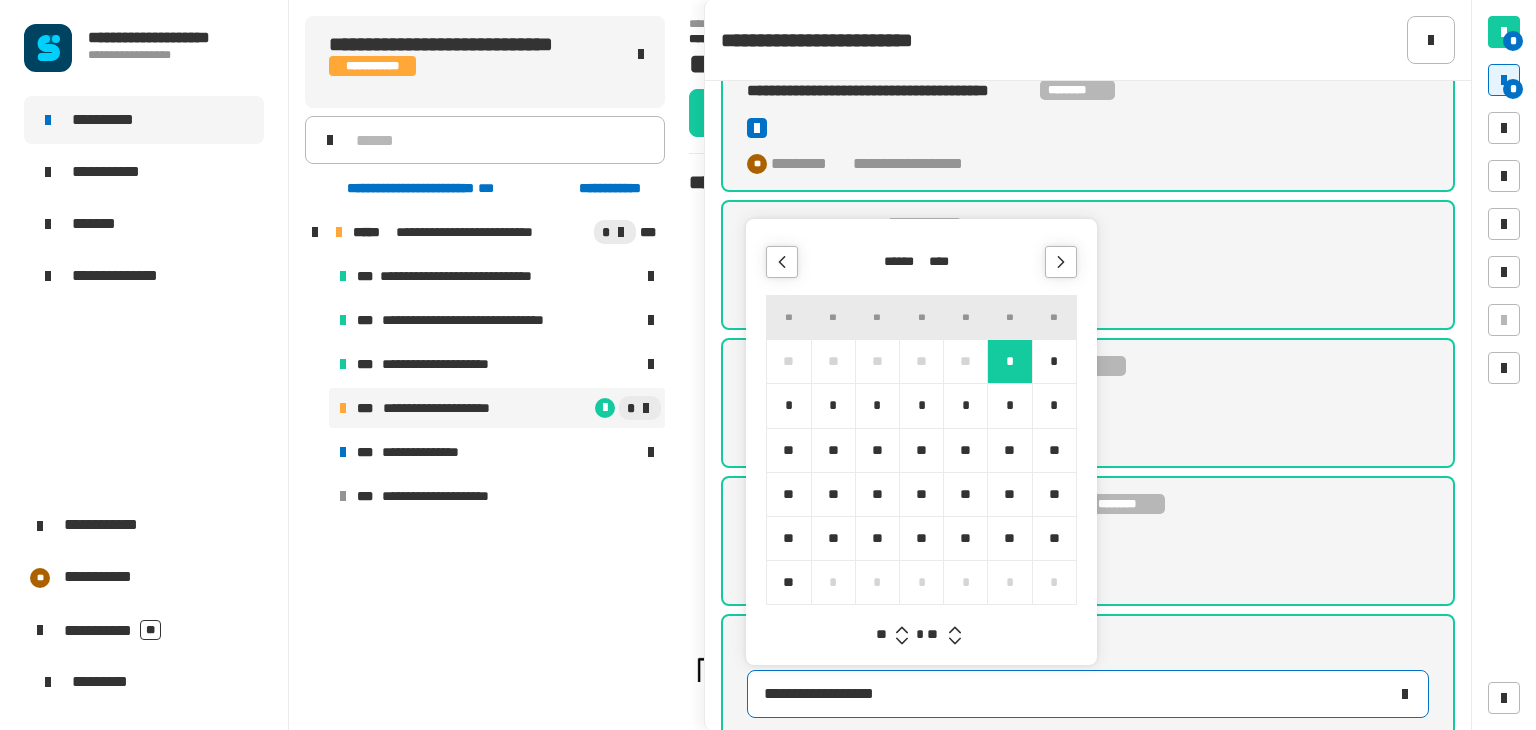 click 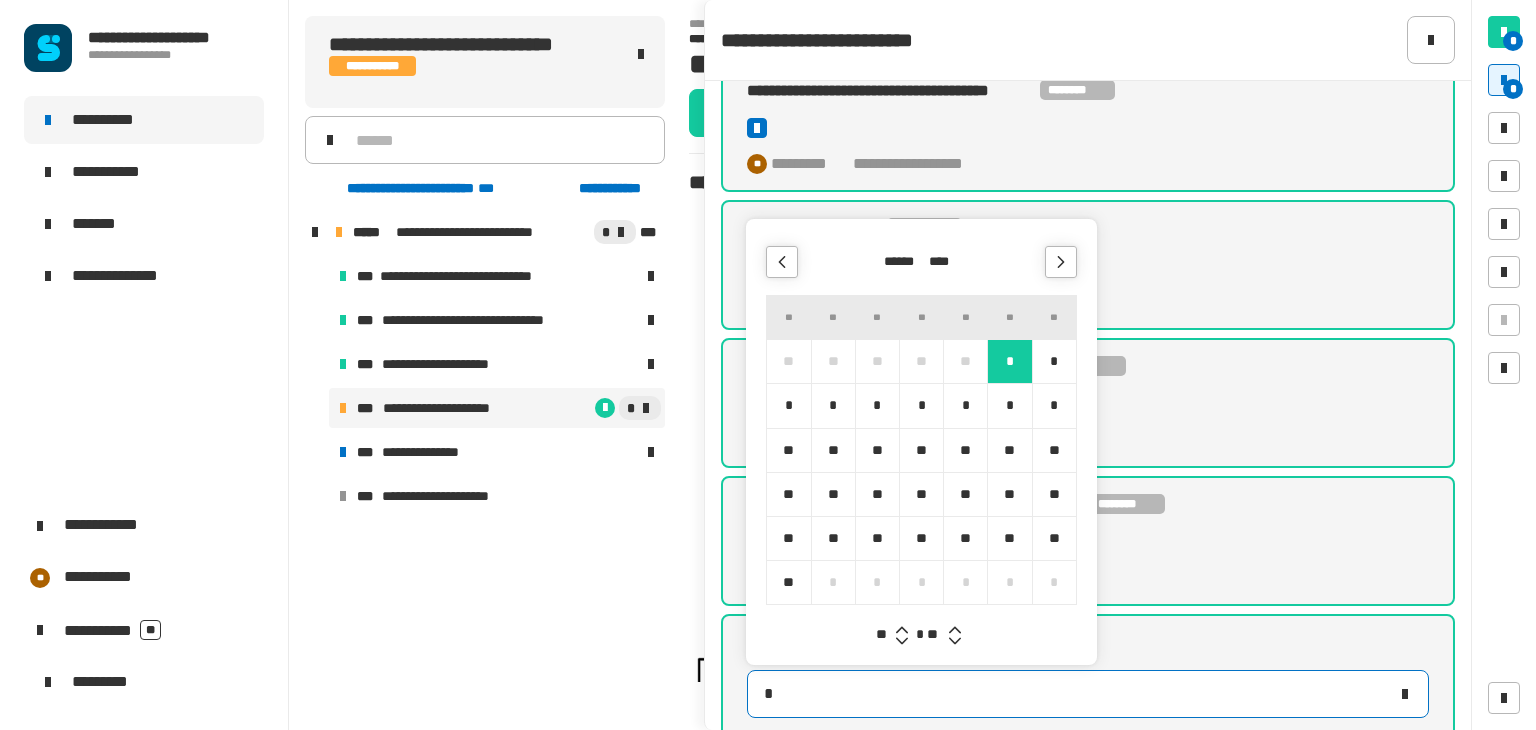 type on "**********" 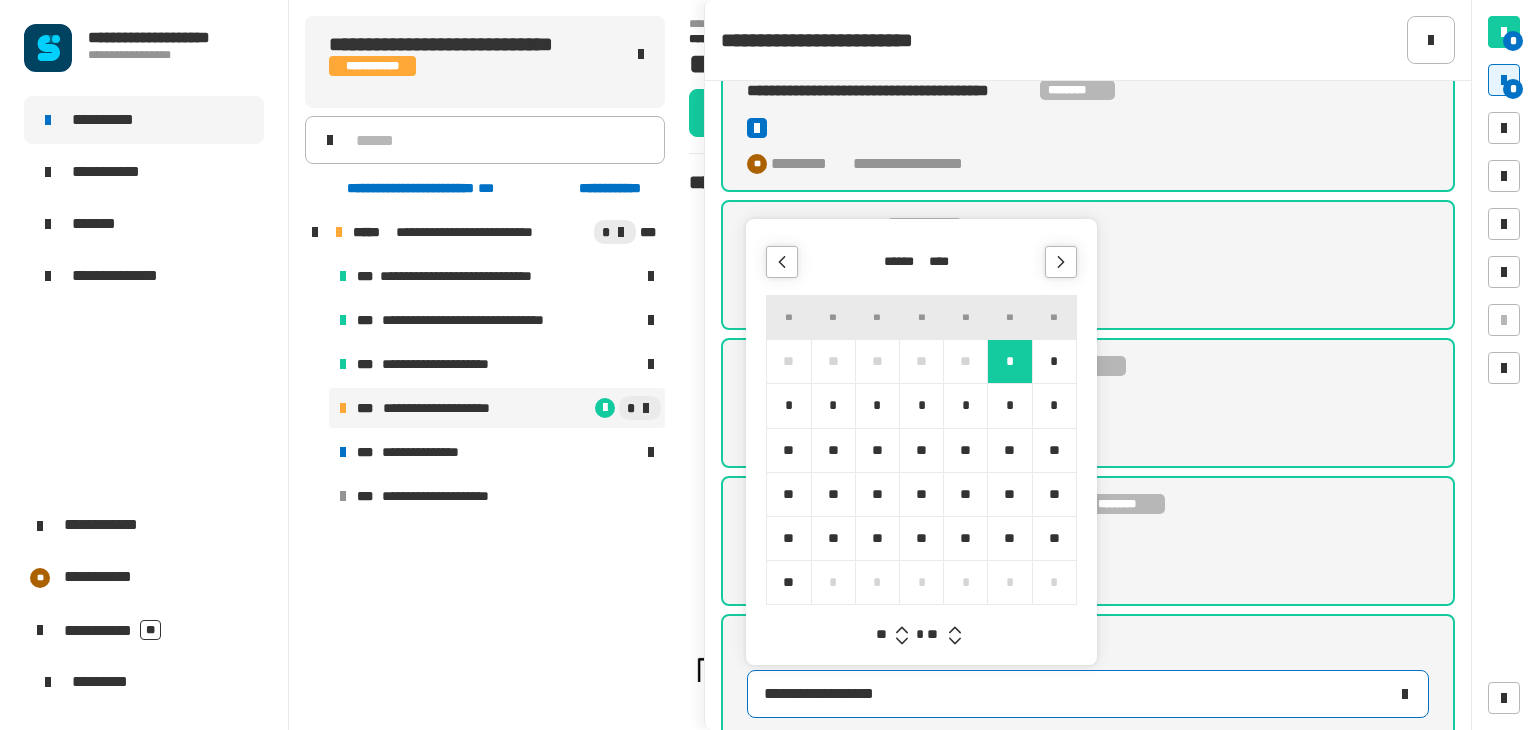 click 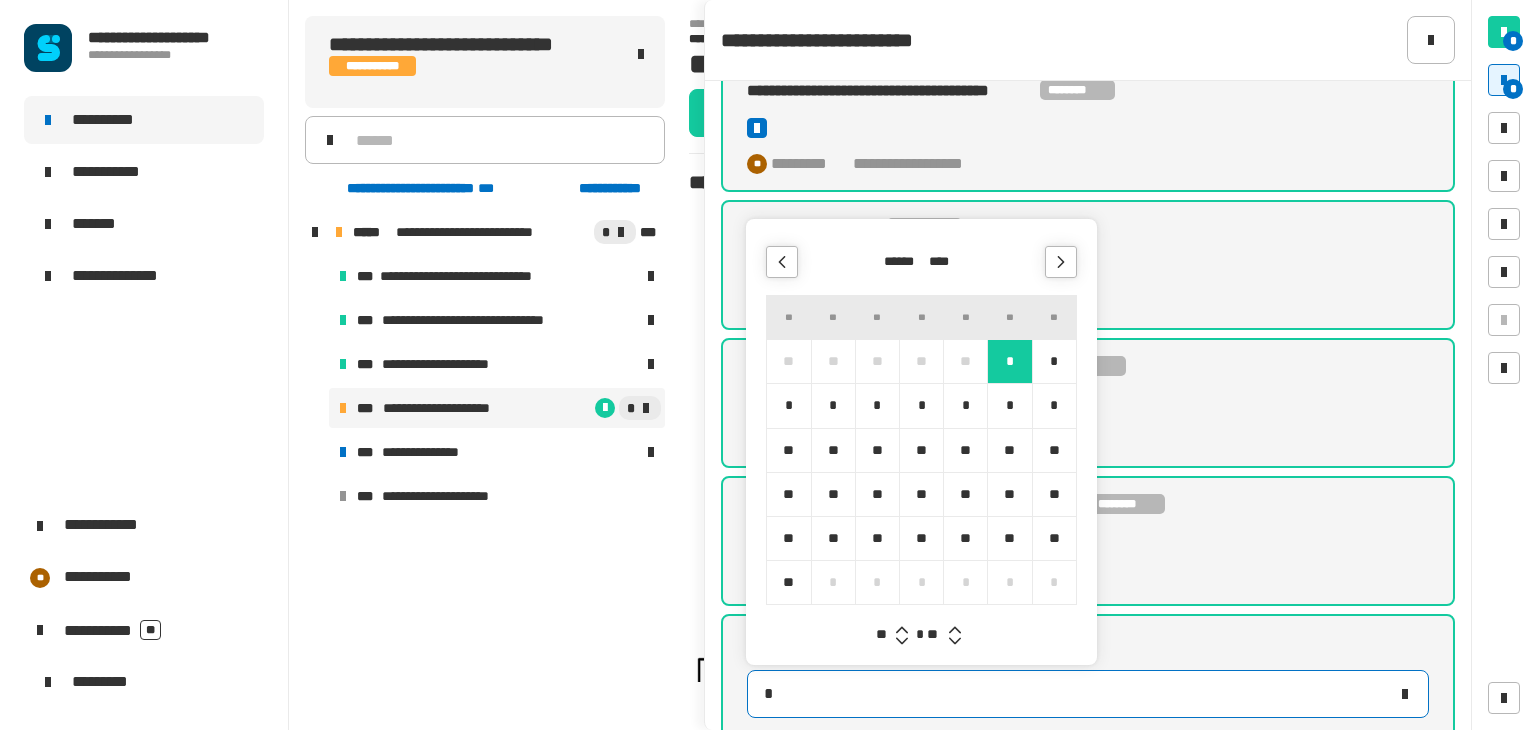 type on "**********" 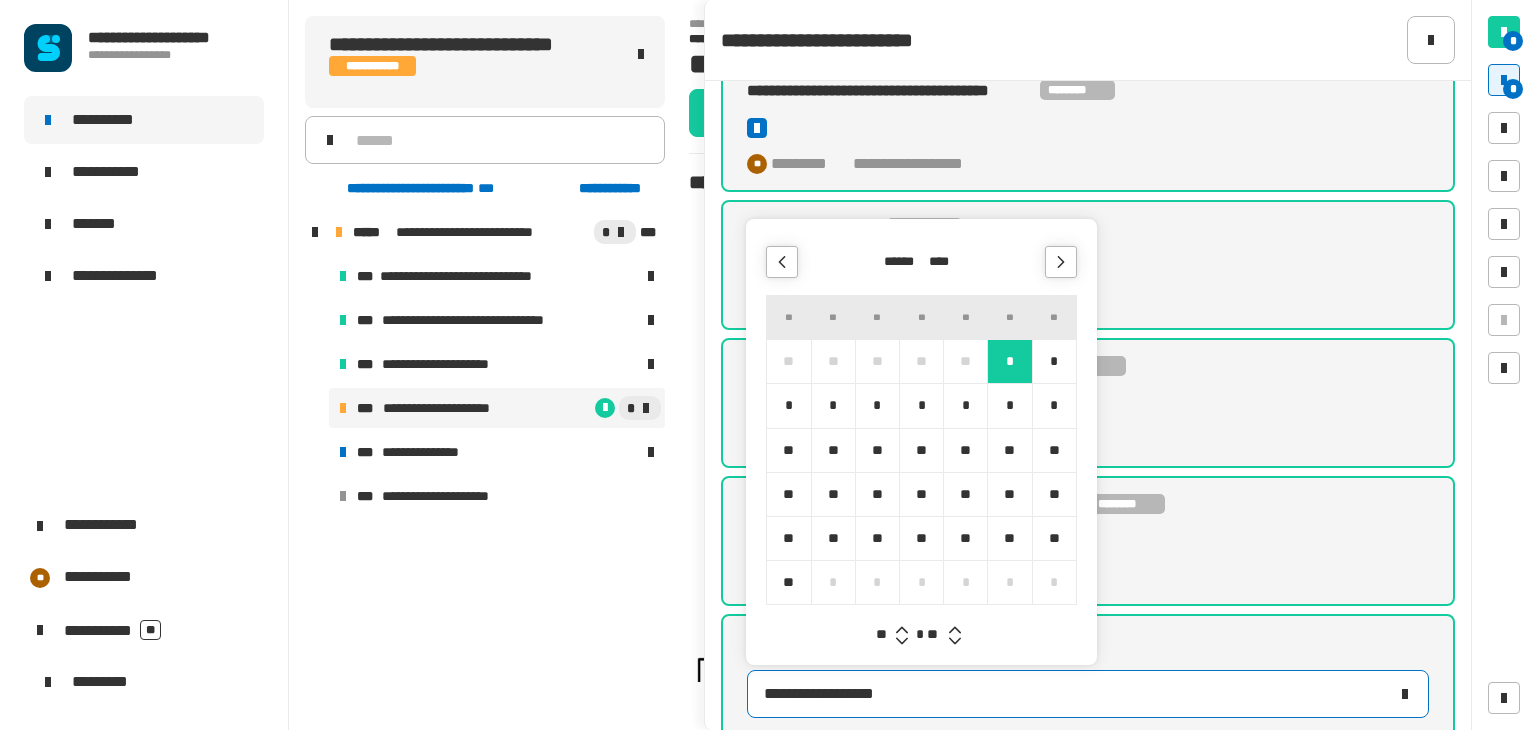 click 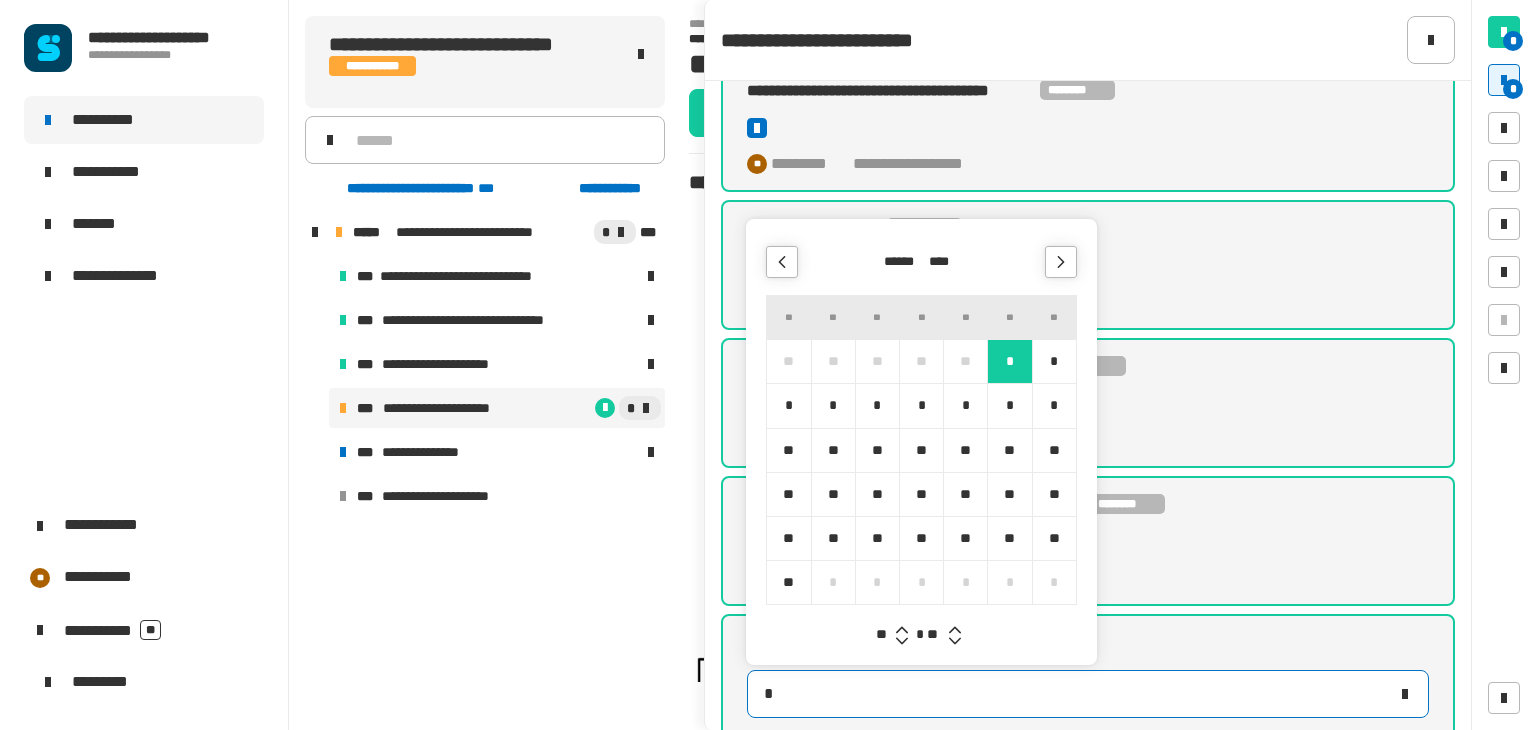 type on "**********" 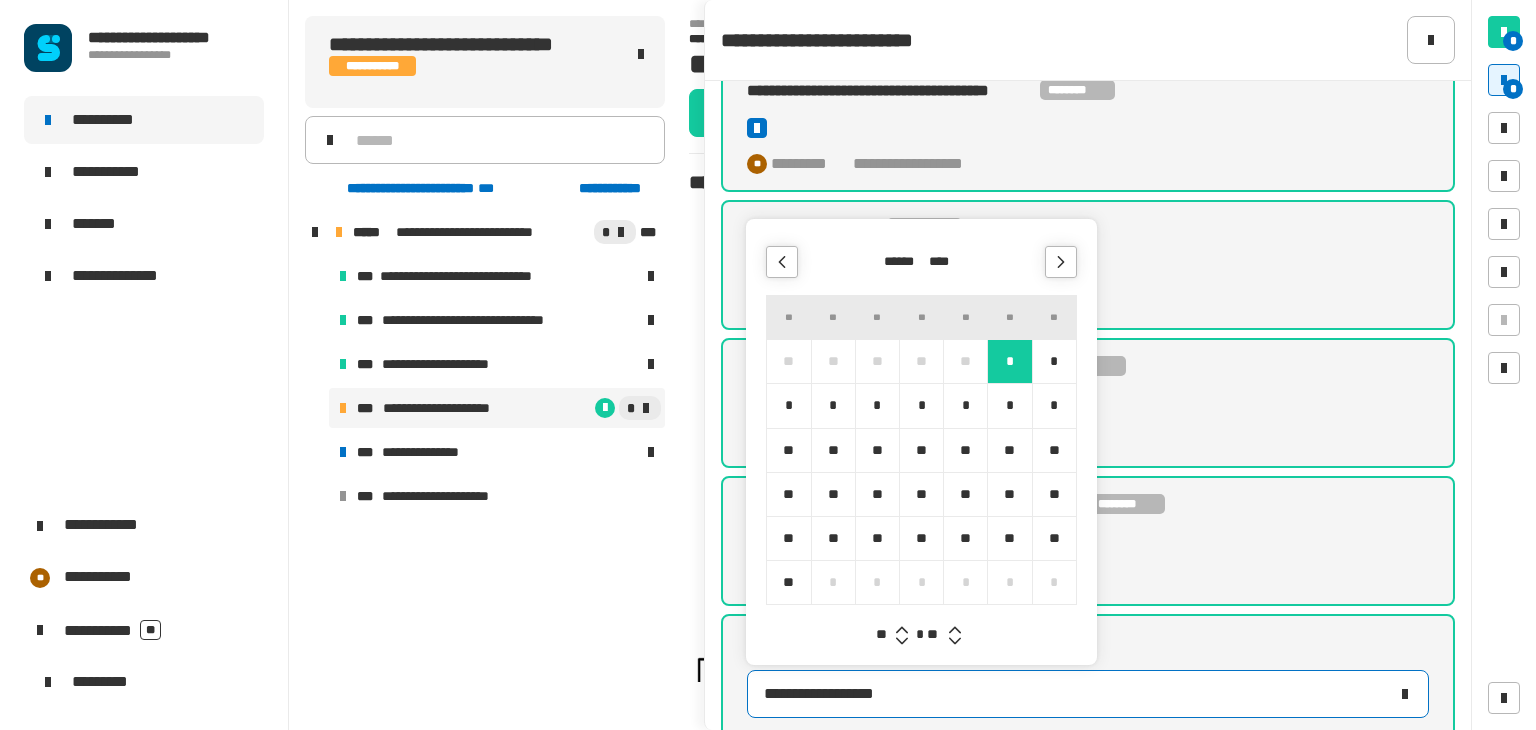 click 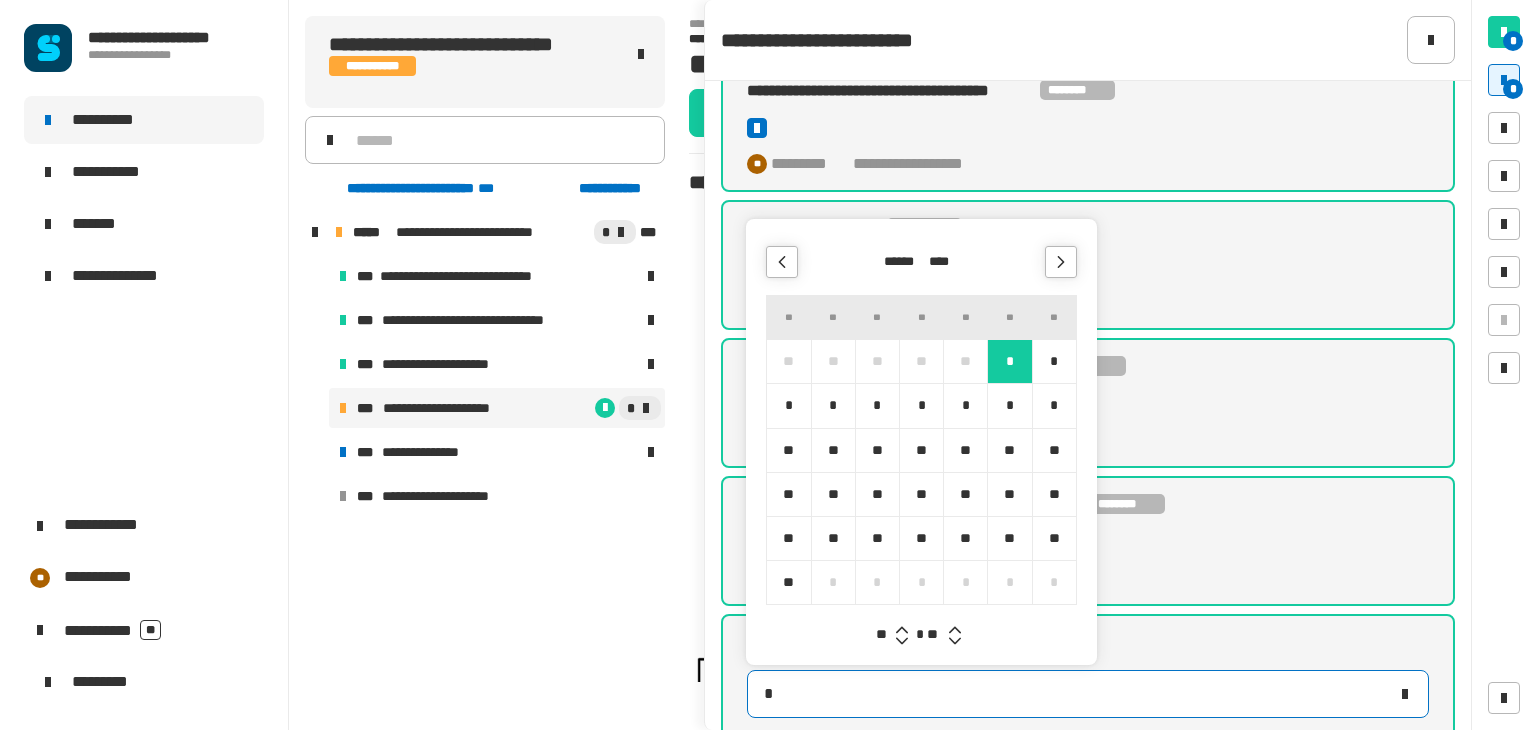 type on "**********" 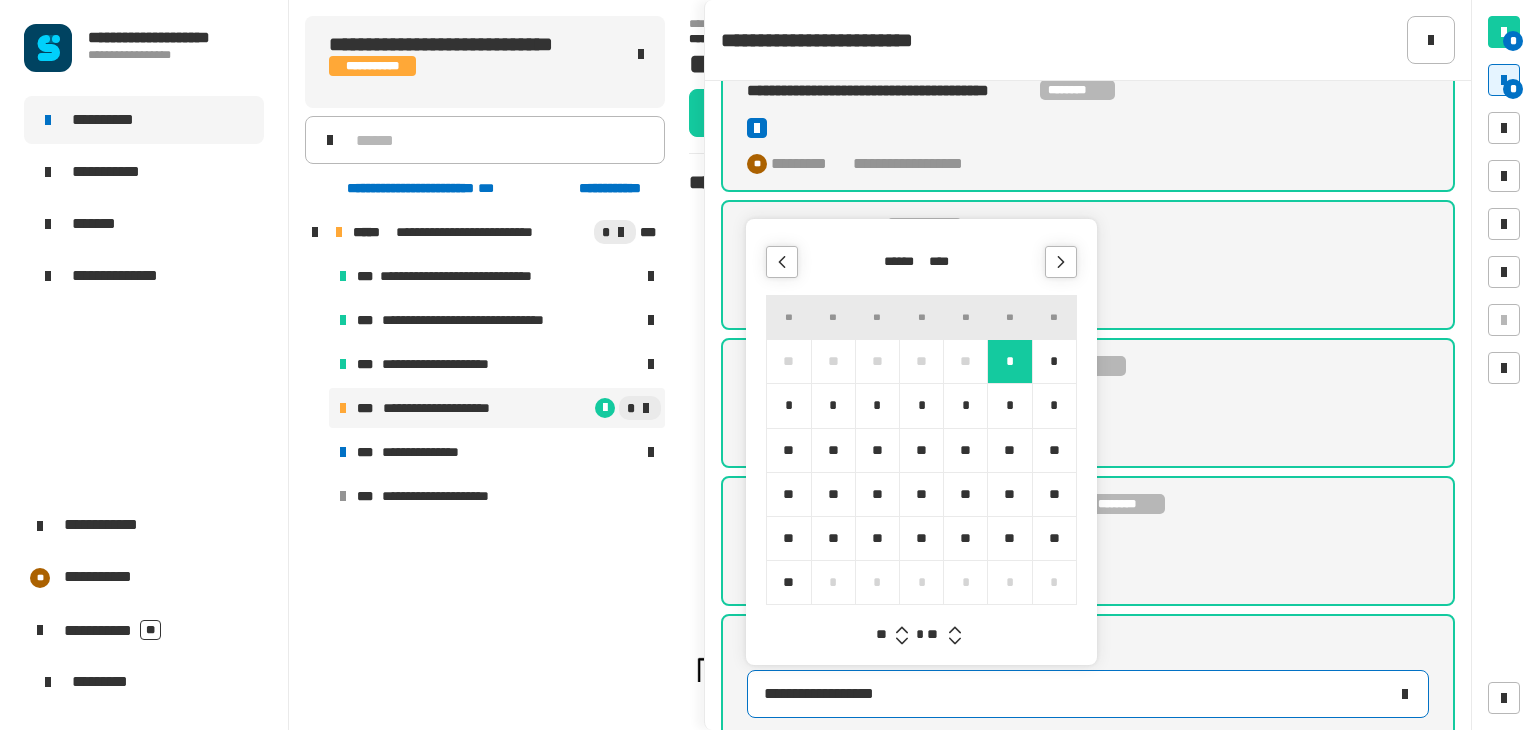 click 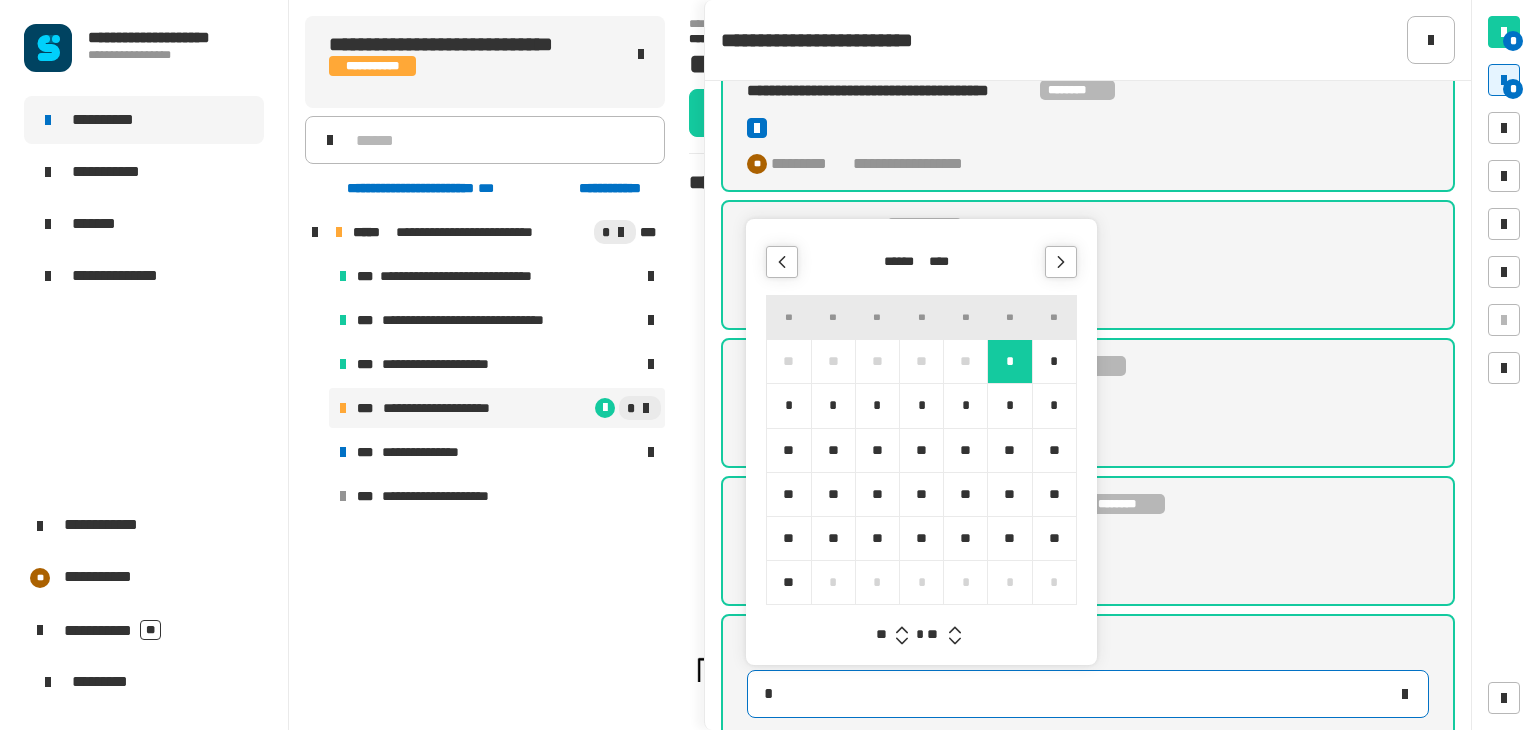 type on "**********" 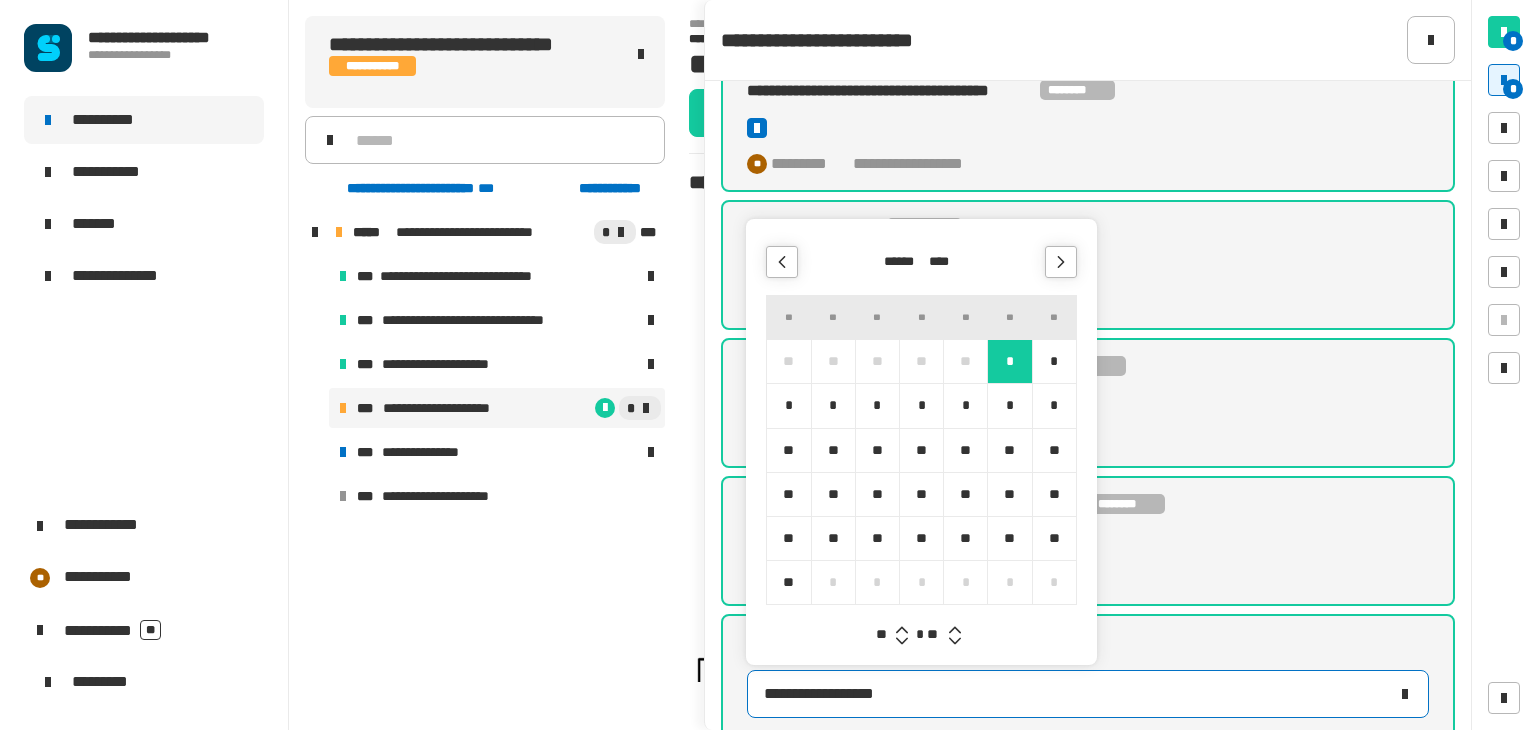 click 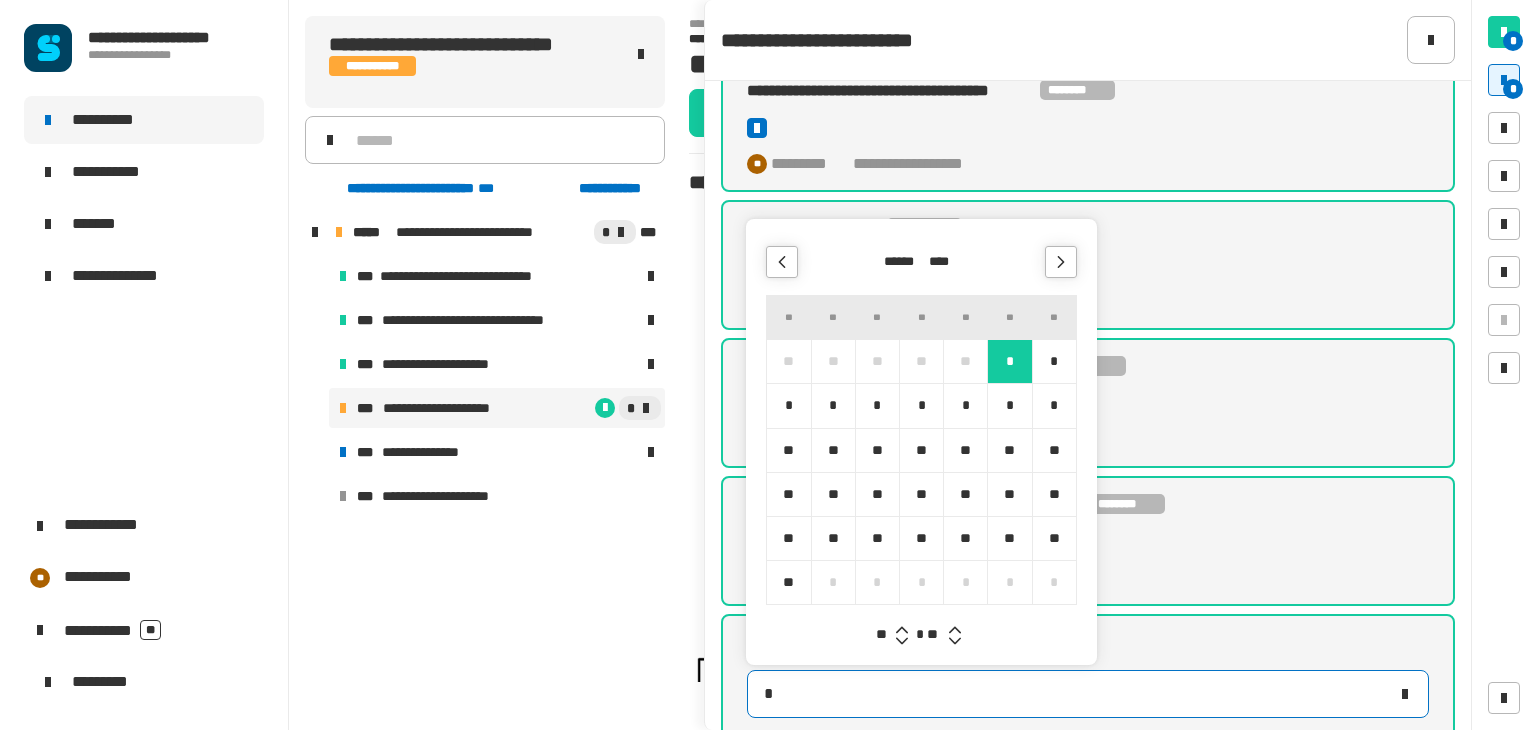 type on "**********" 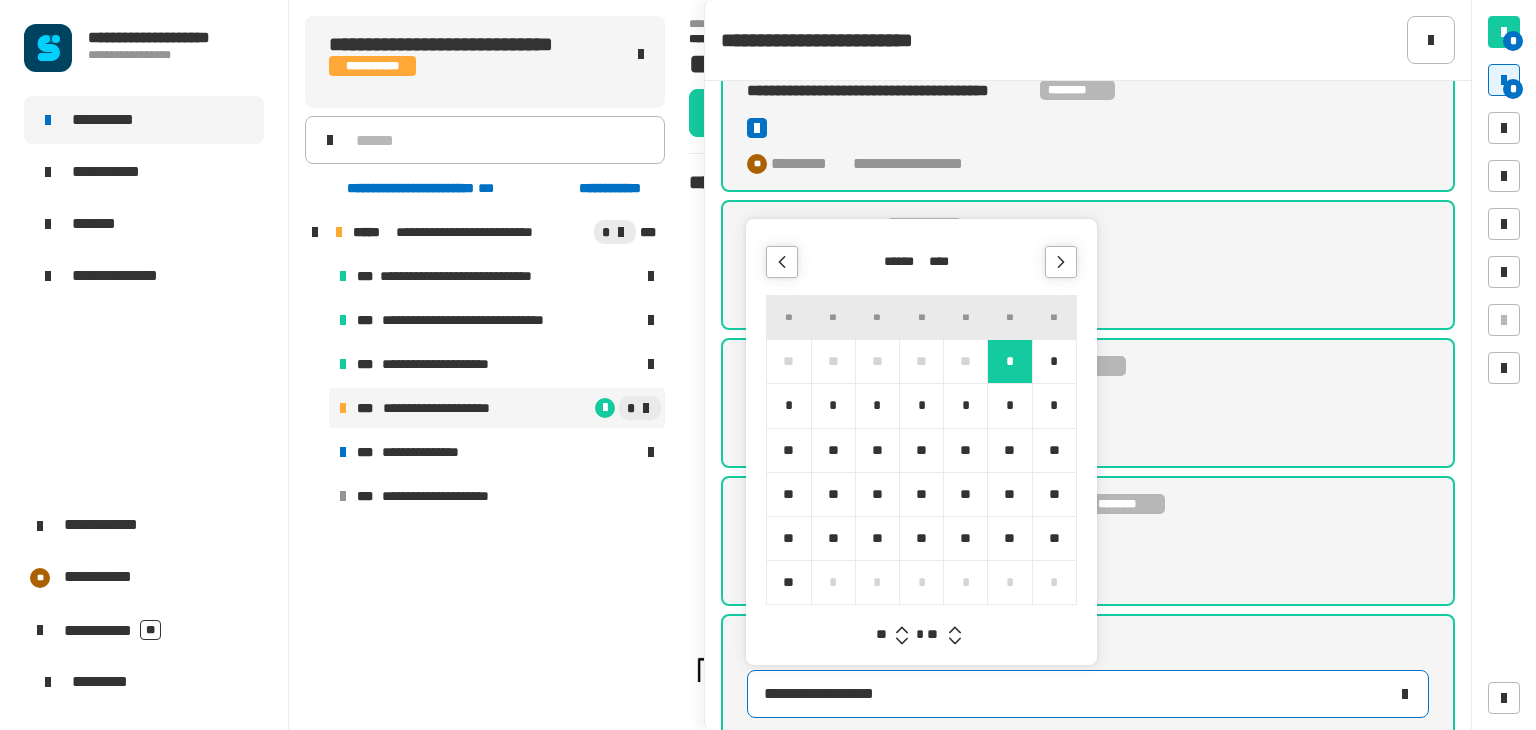 click 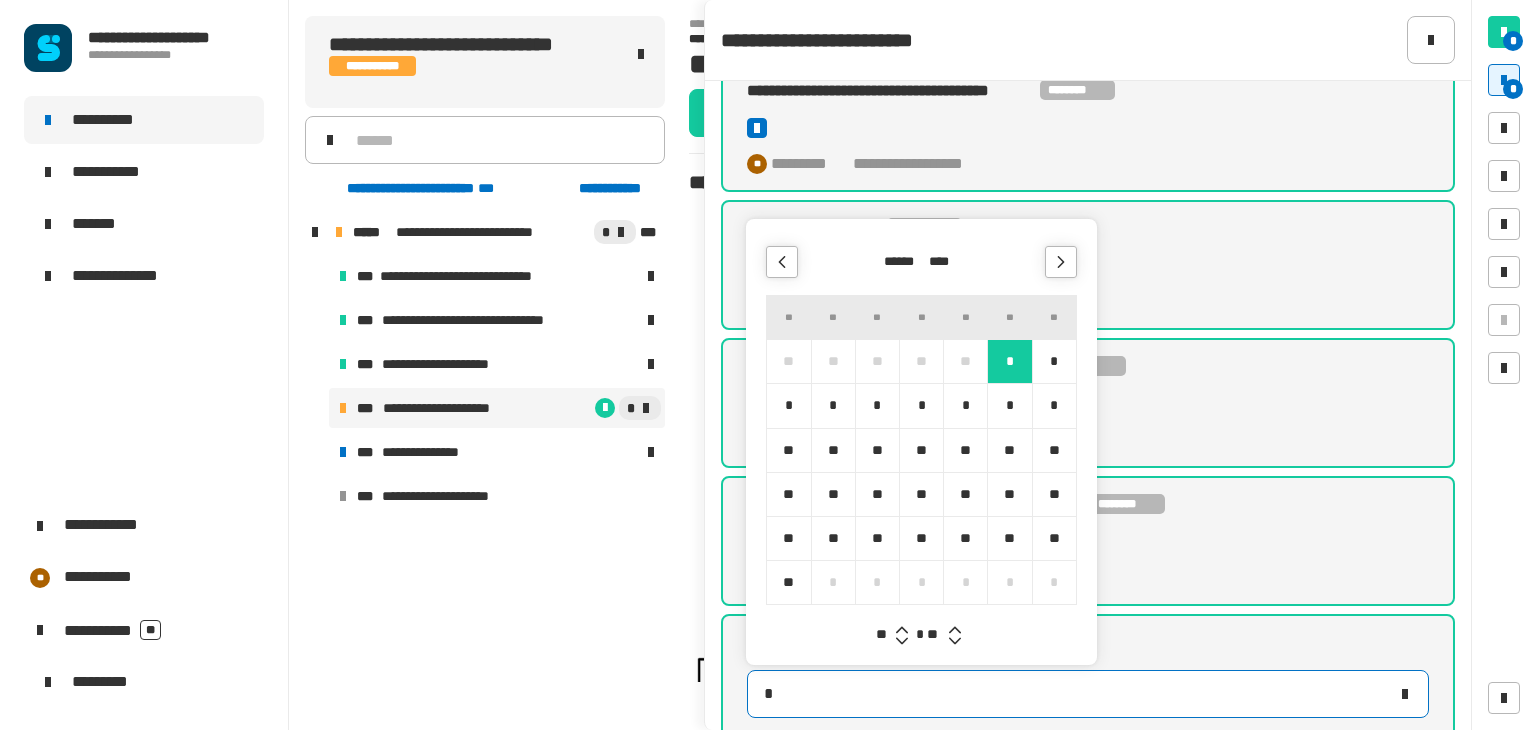 type on "**********" 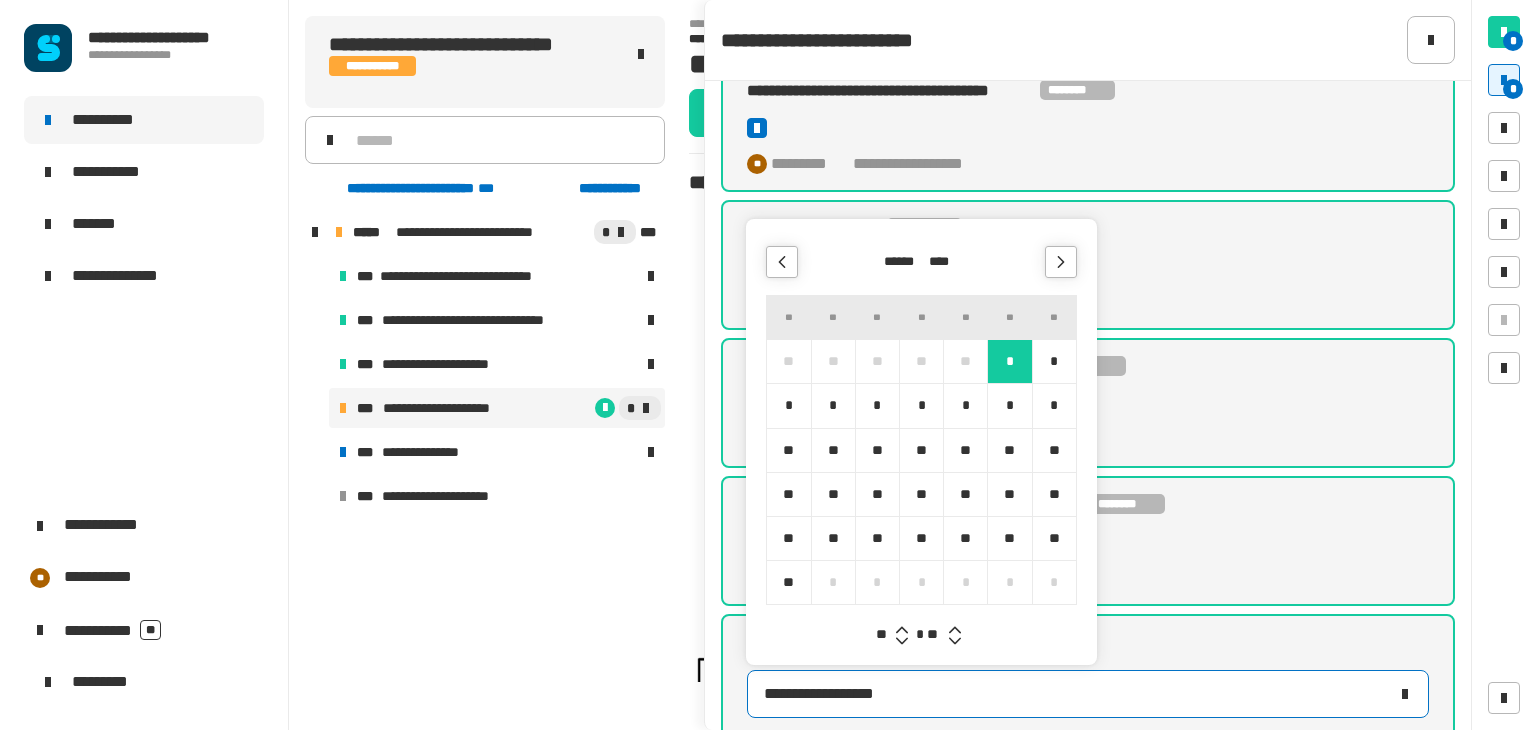 click 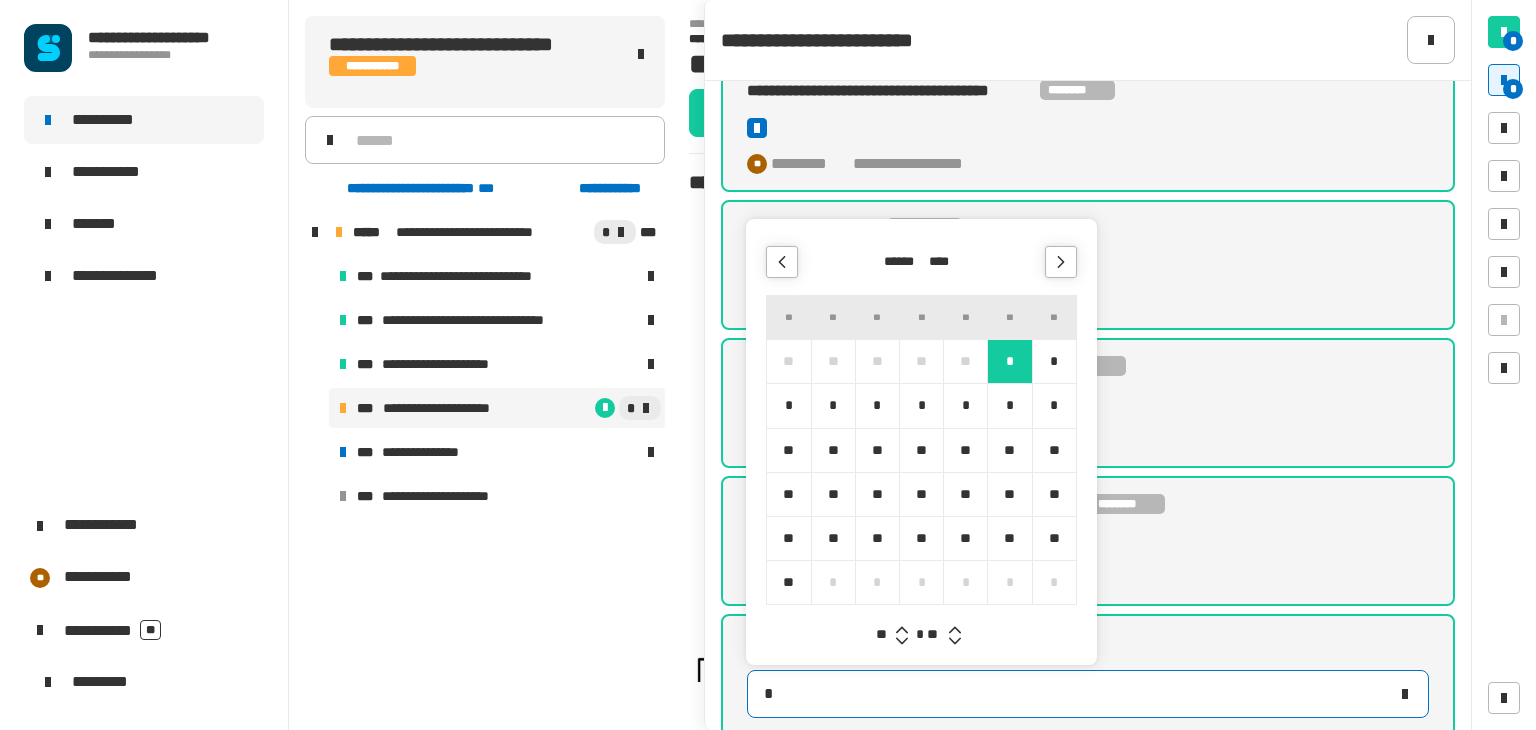 type on "**********" 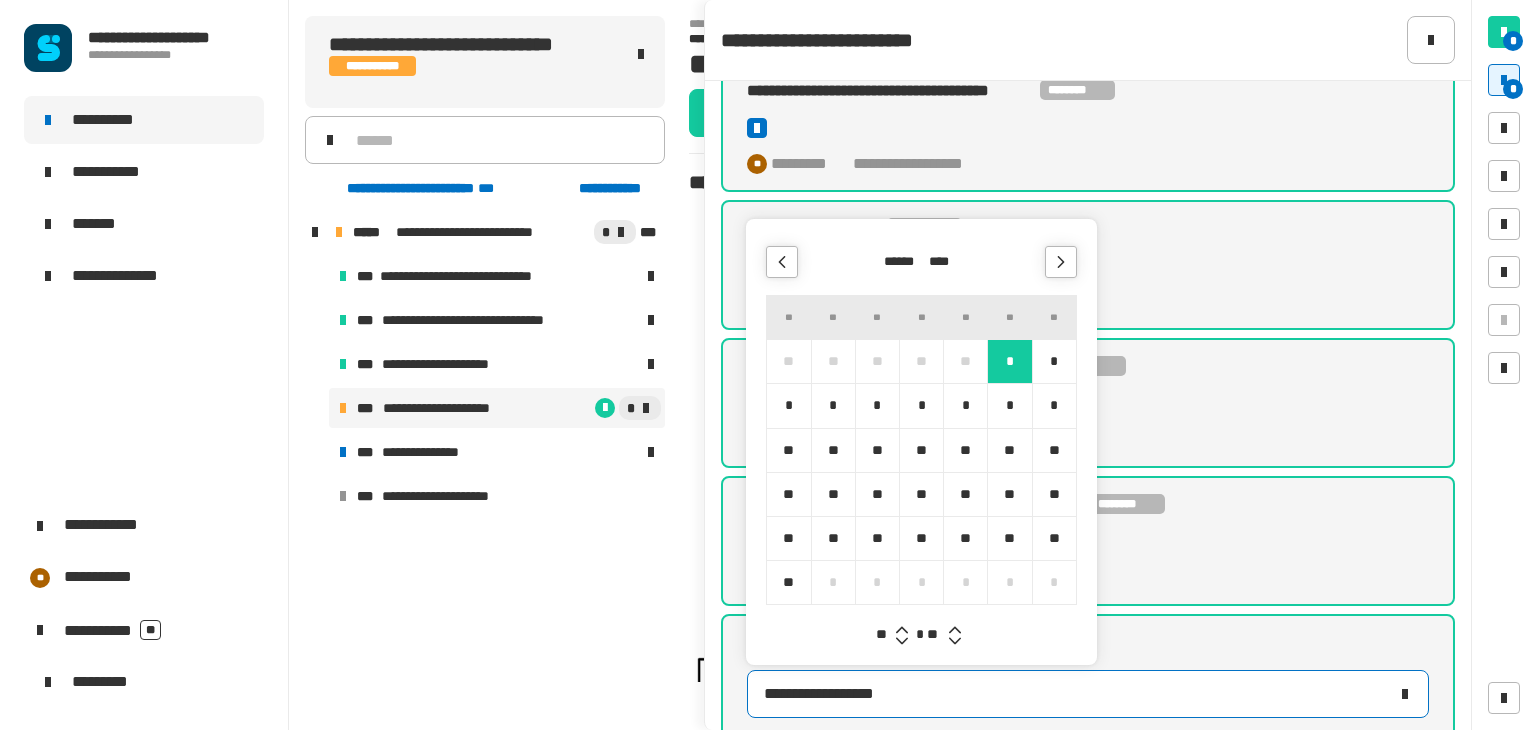 click 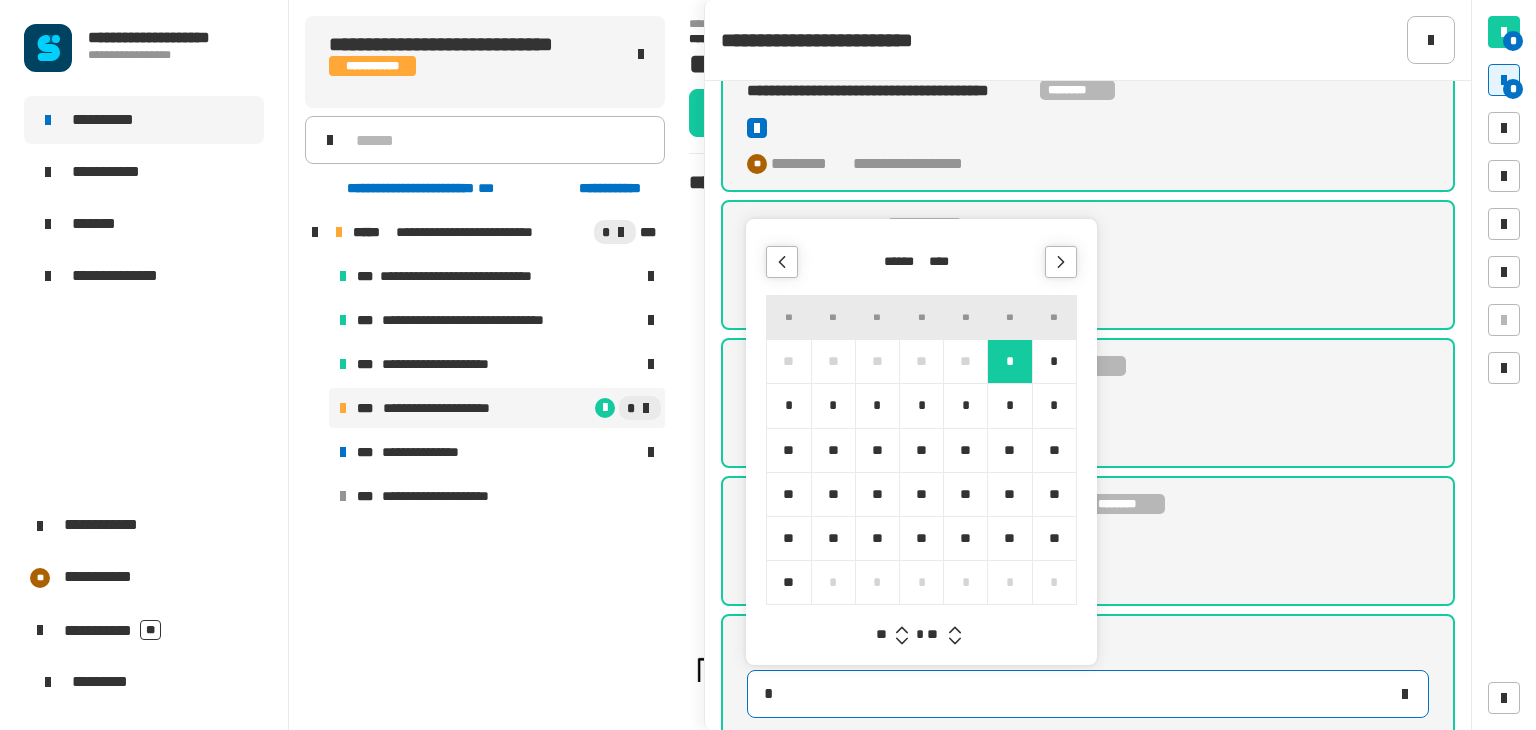 type on "**********" 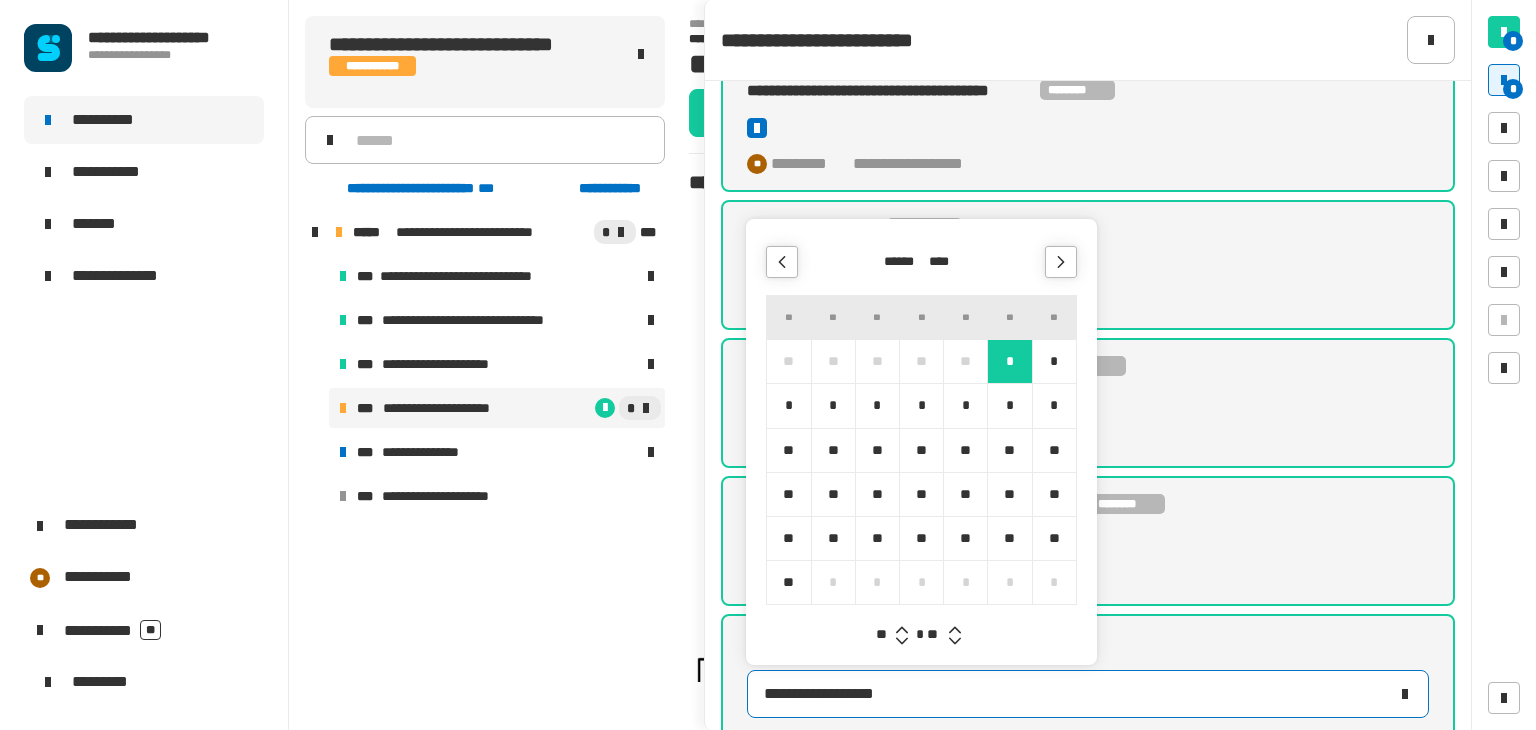click 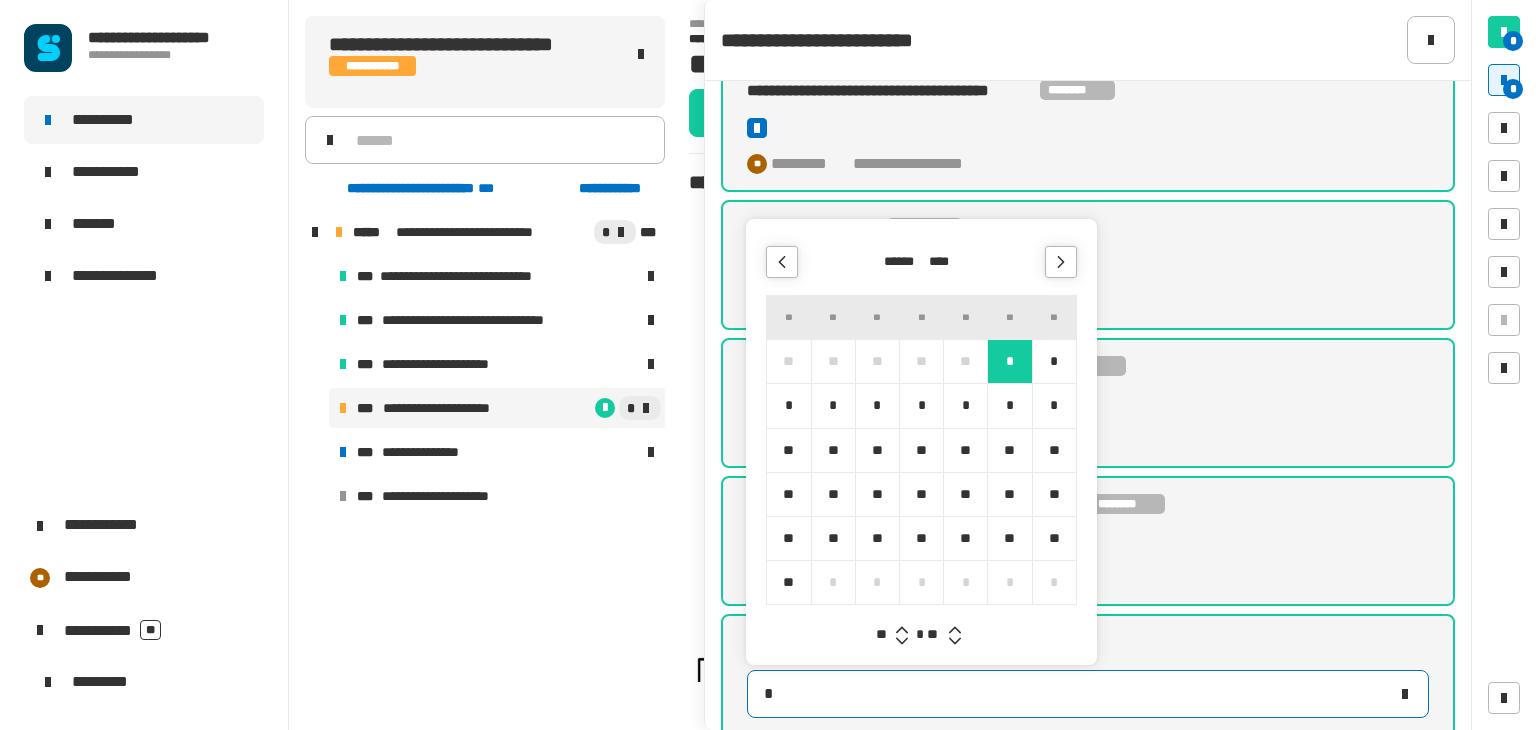 type on "**********" 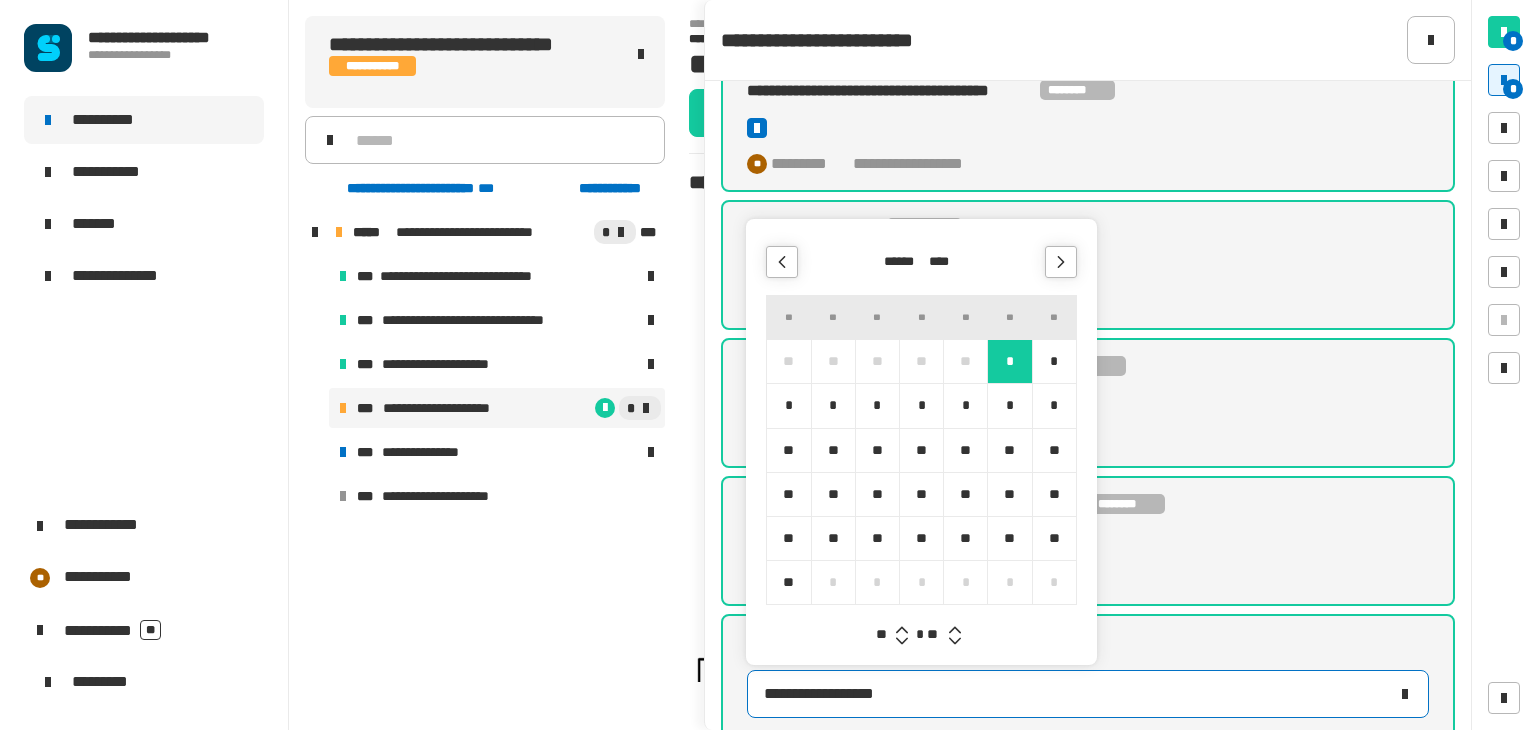 click 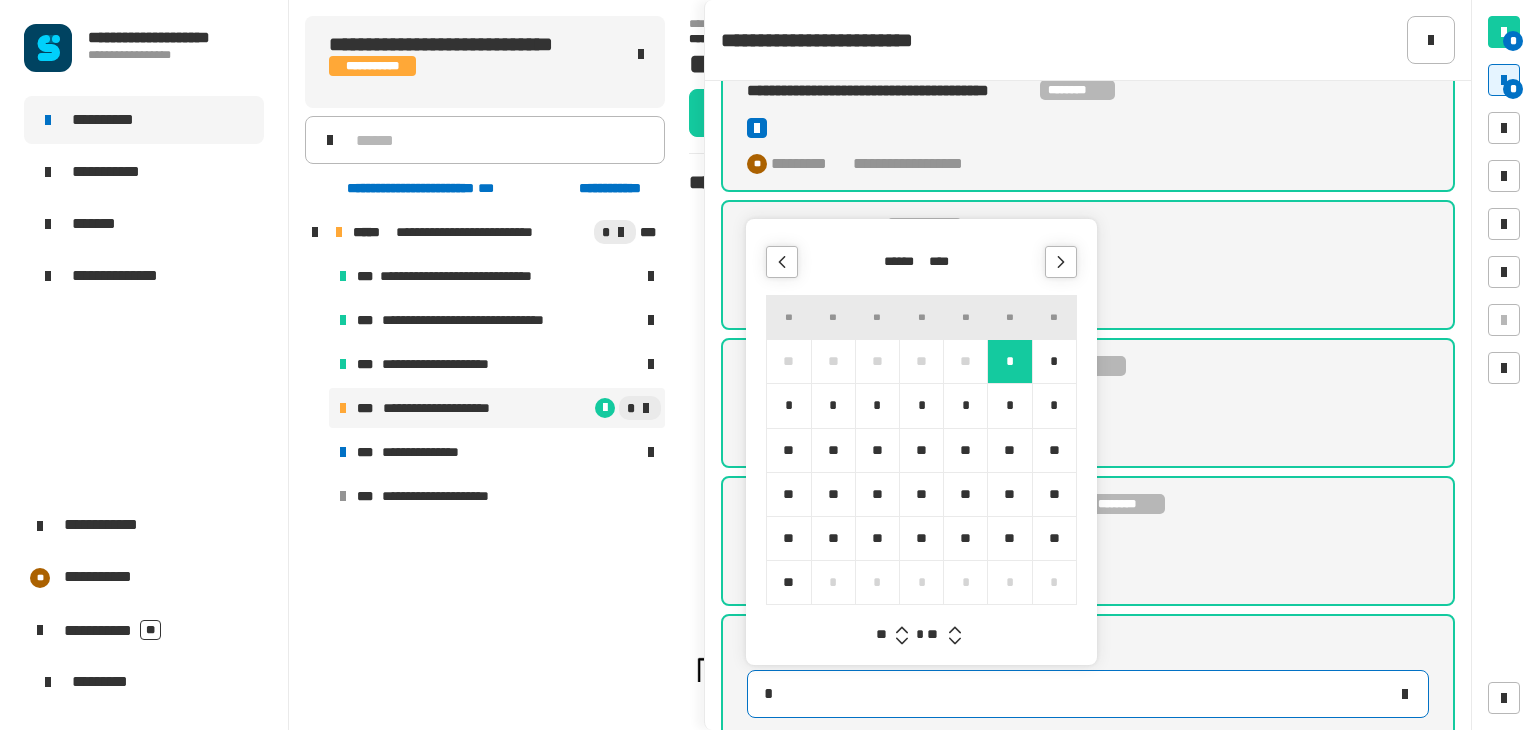 type on "**********" 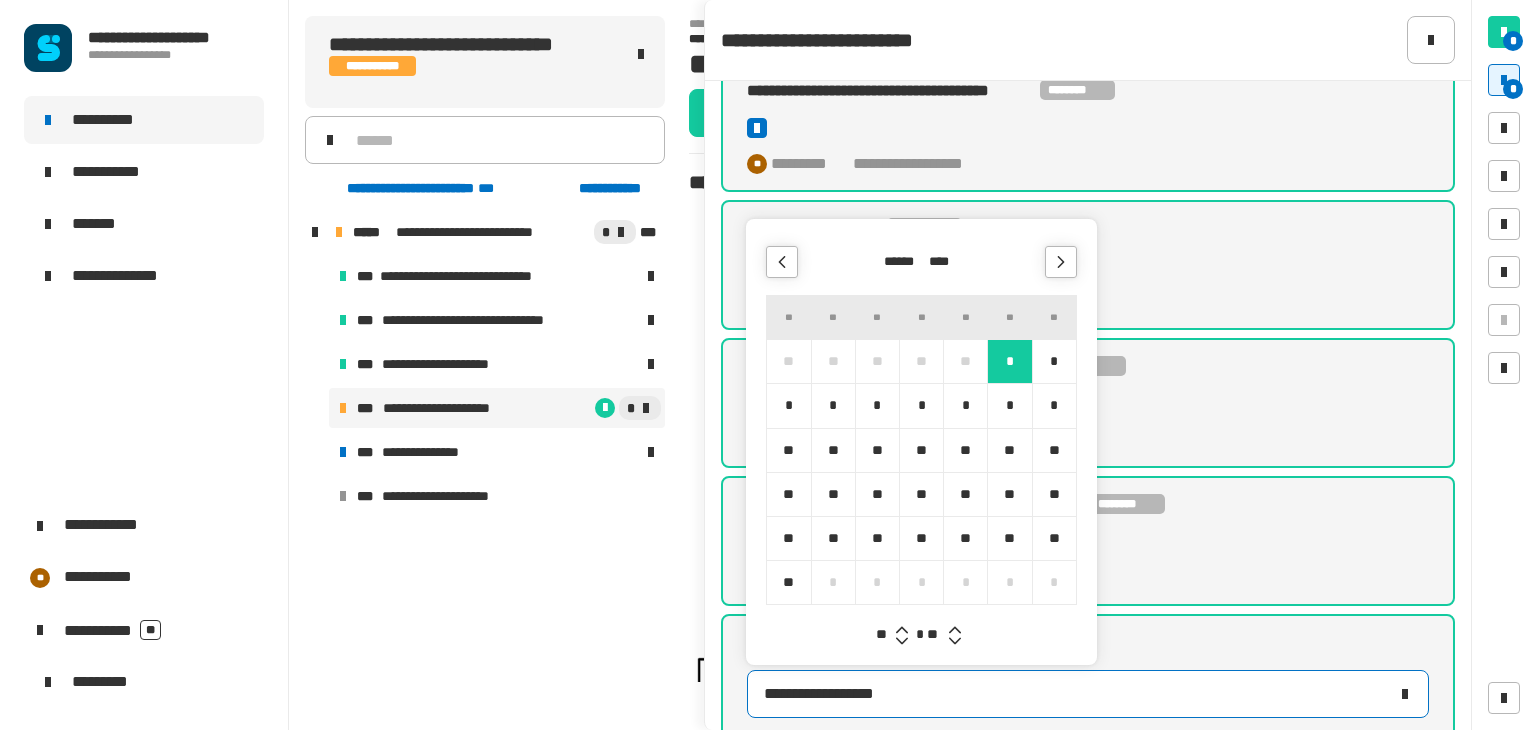 click 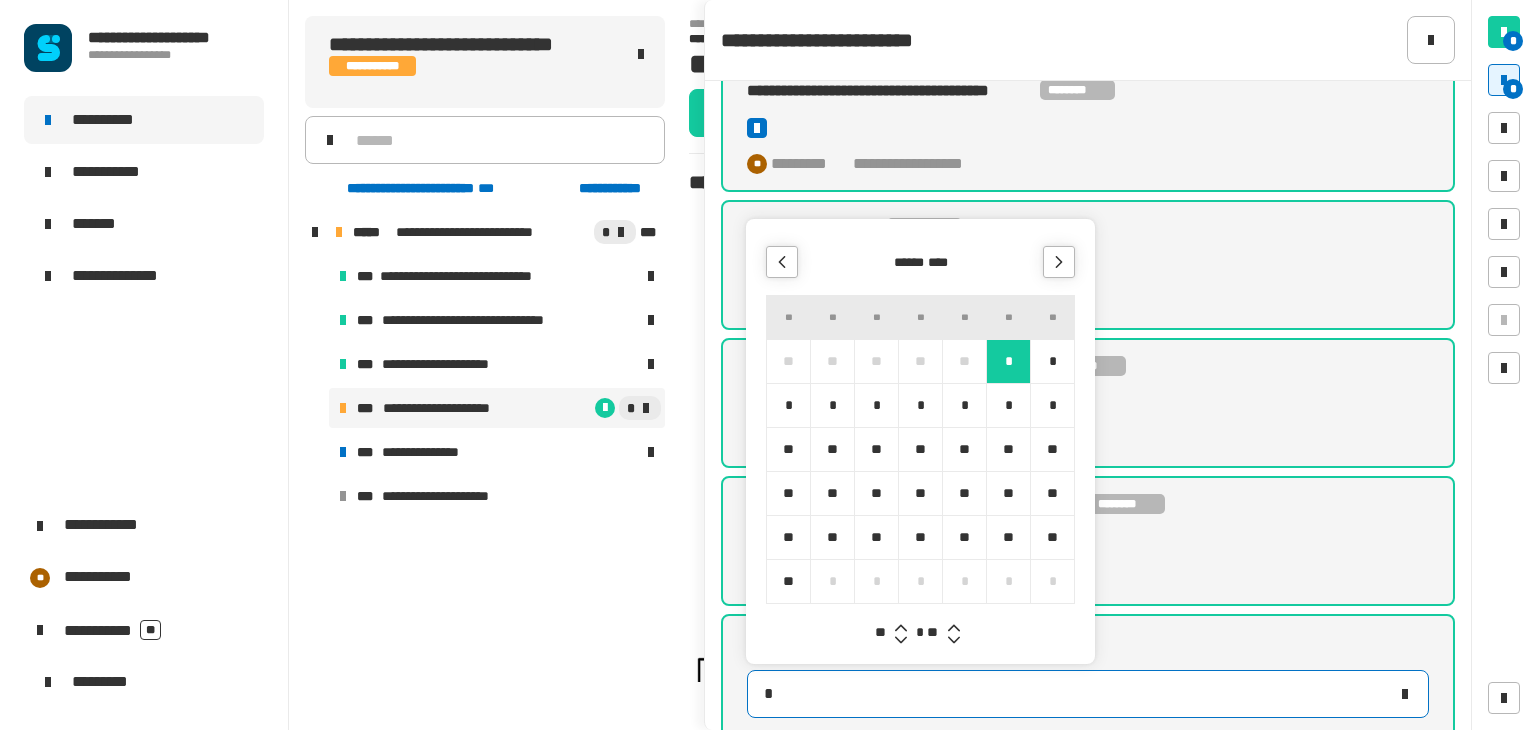 type on "**********" 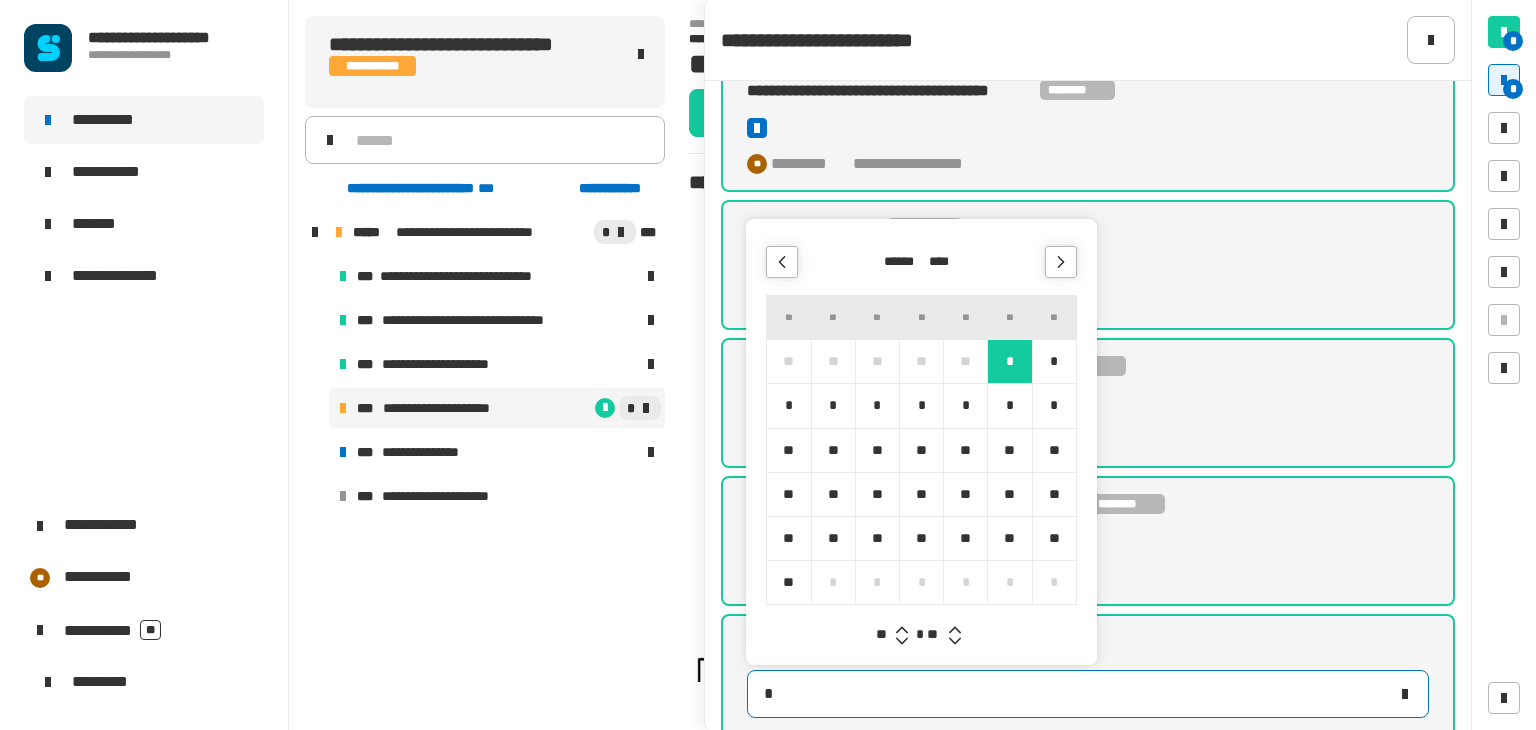 type on "**********" 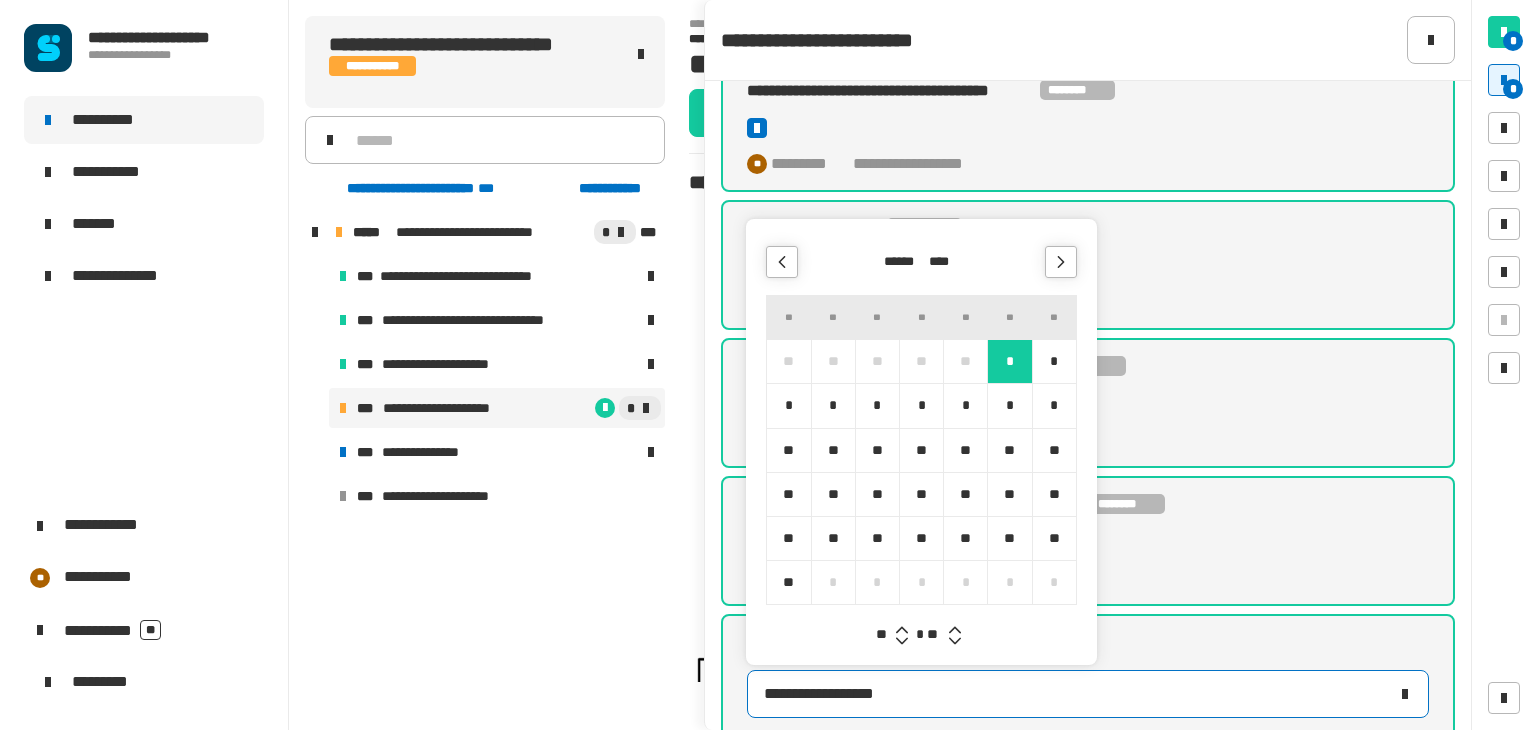 click 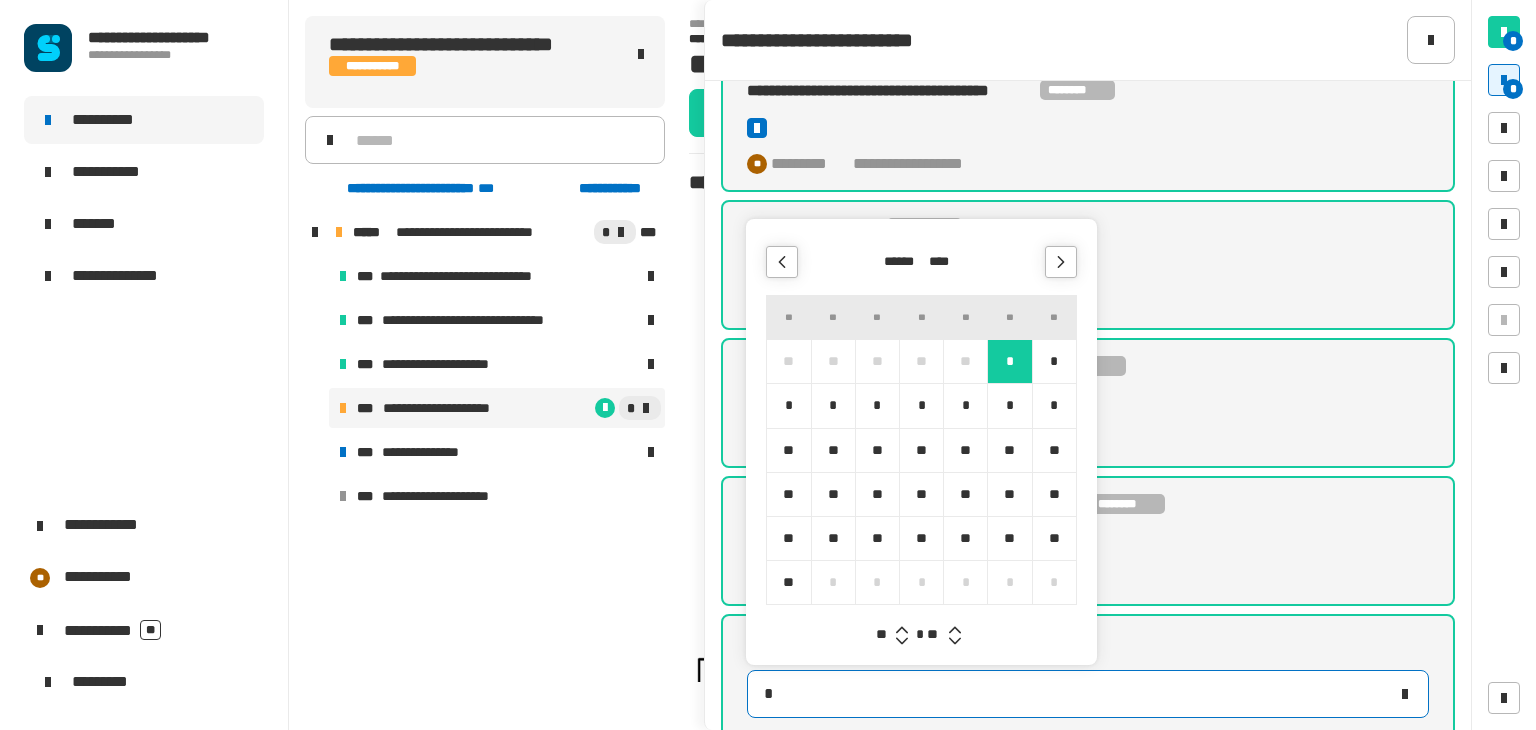type on "**********" 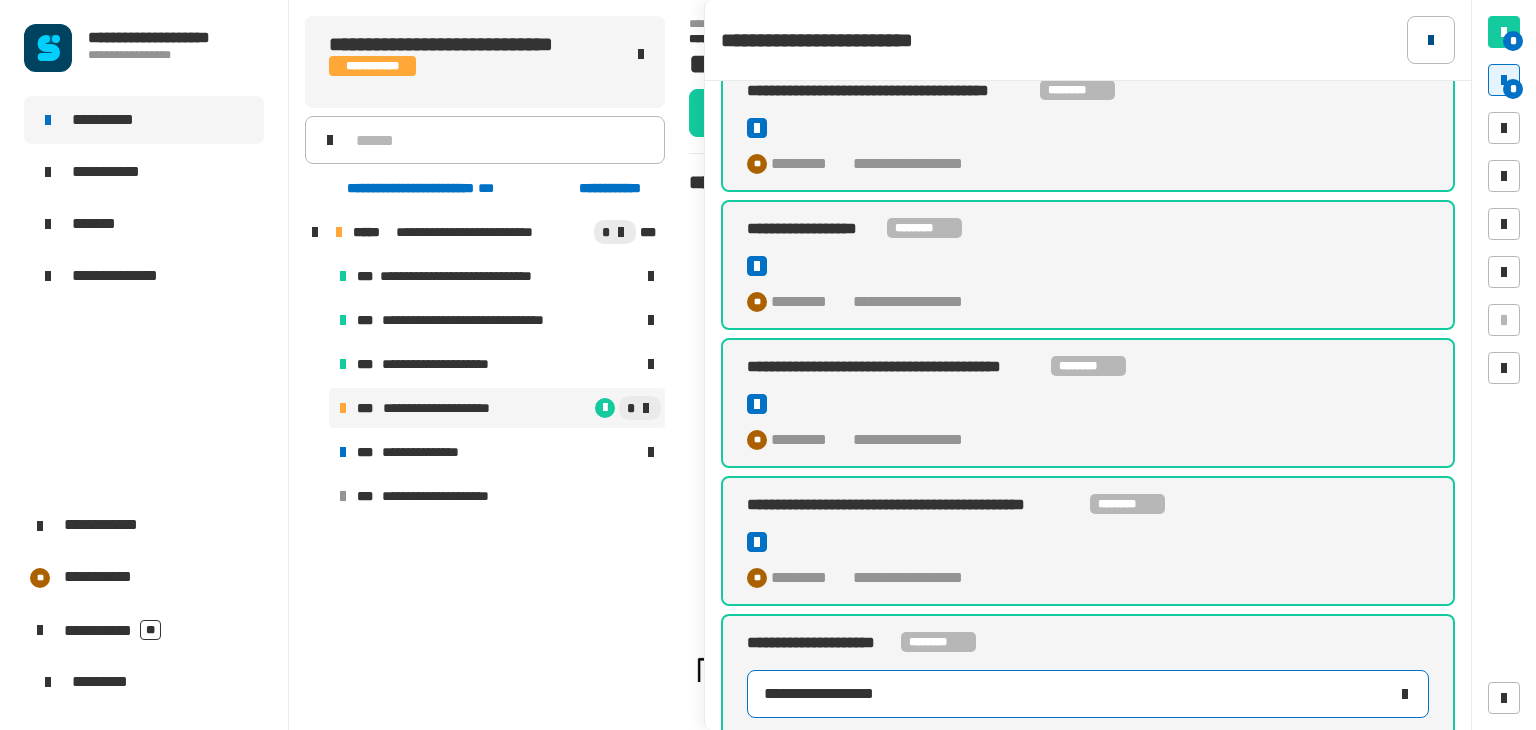 click 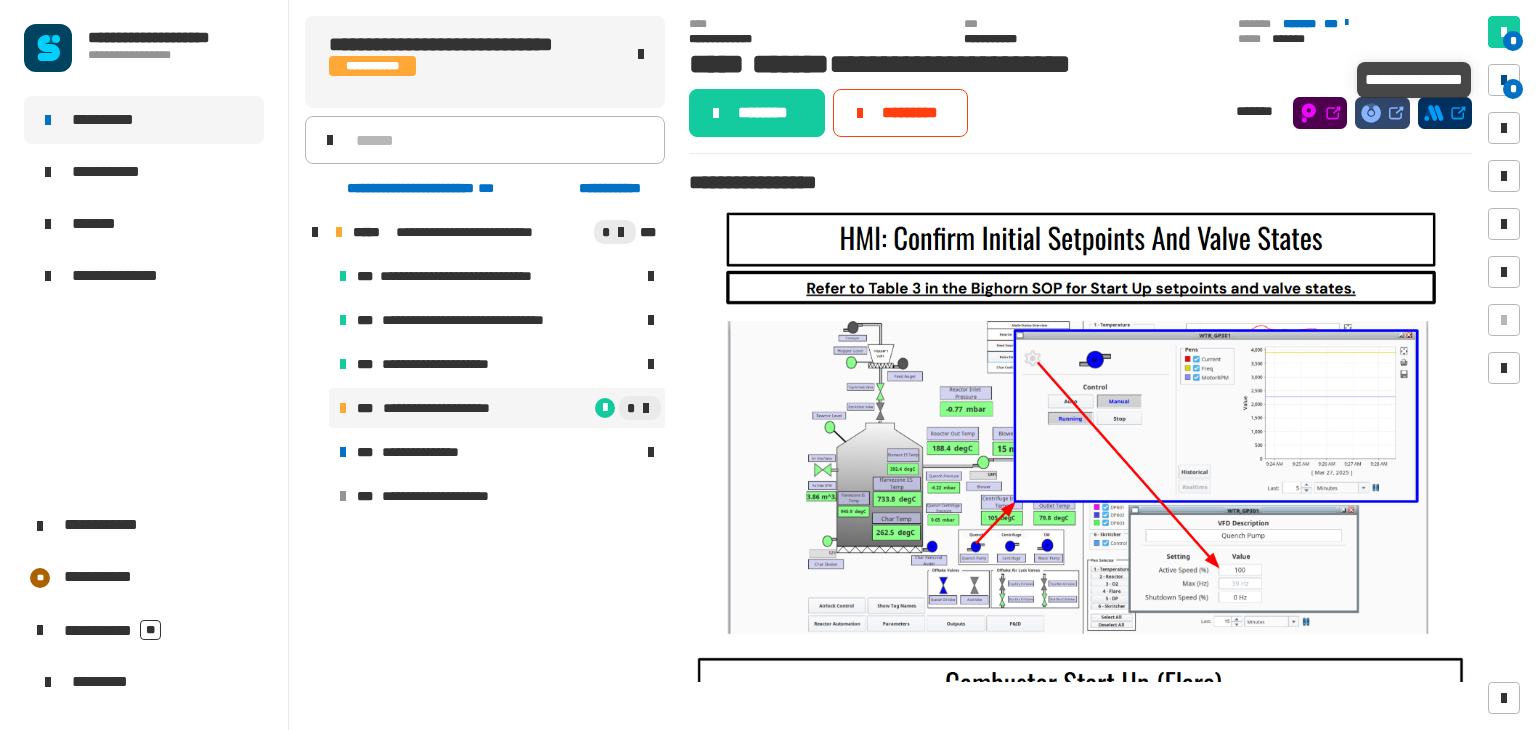 click at bounding box center (1504, 80) 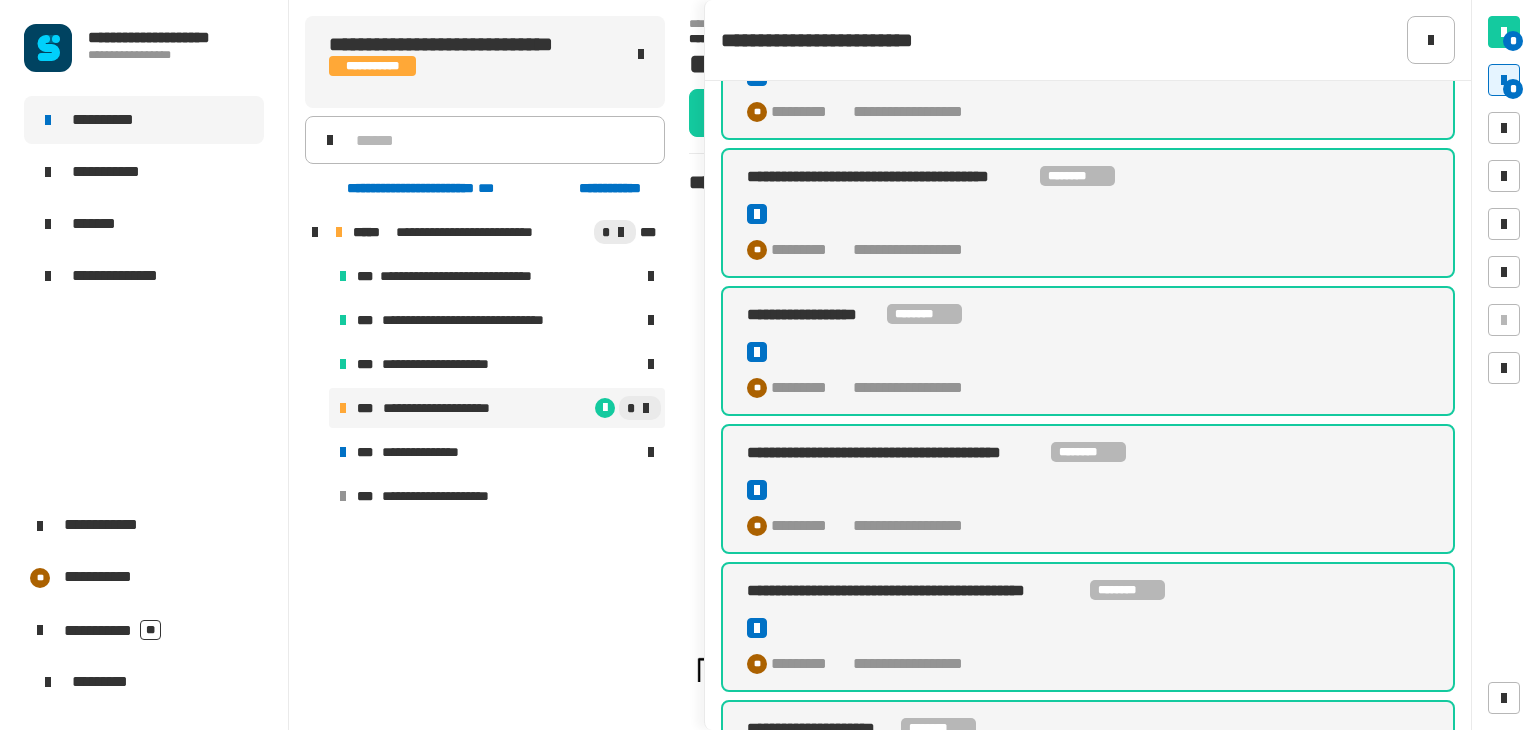 scroll, scrollTop: 1105, scrollLeft: 0, axis: vertical 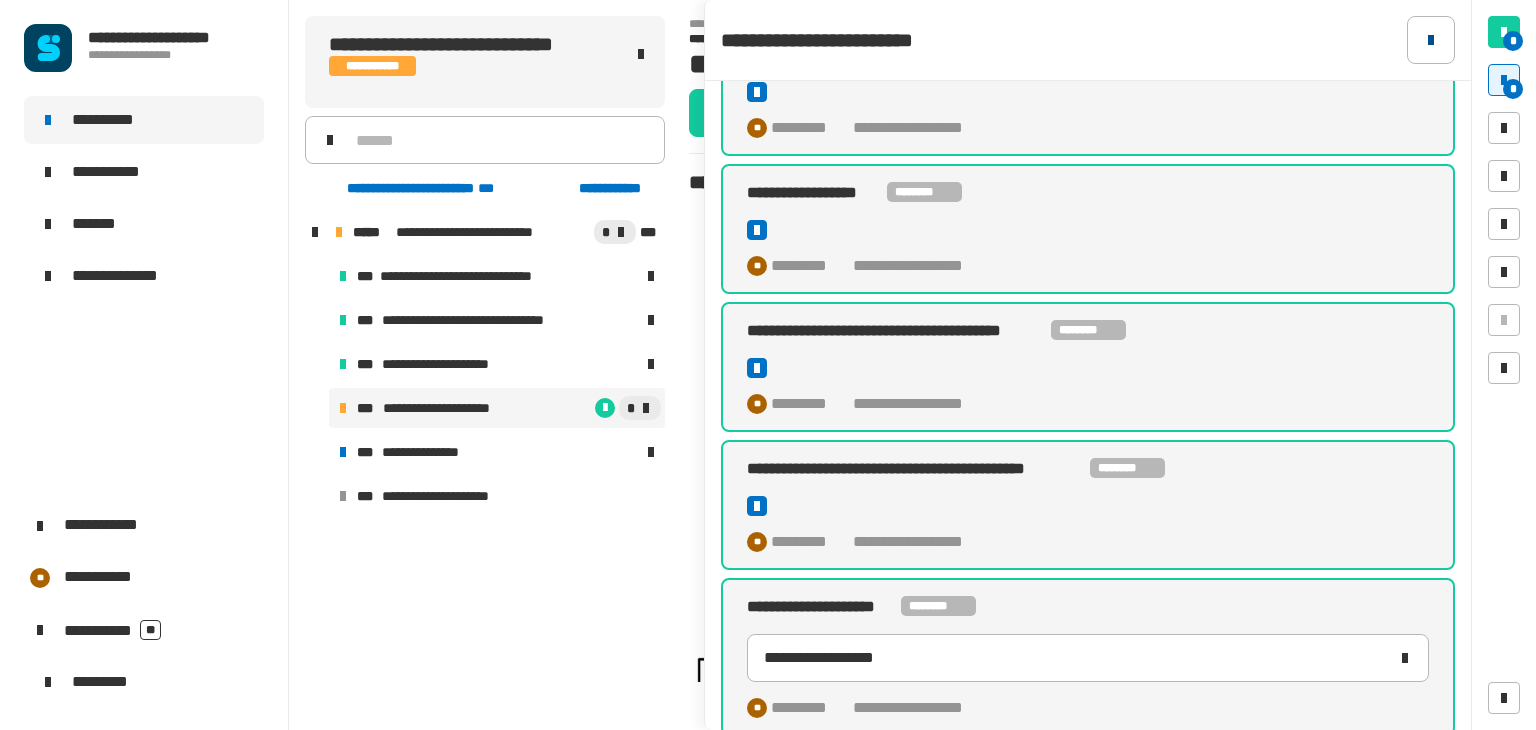 click 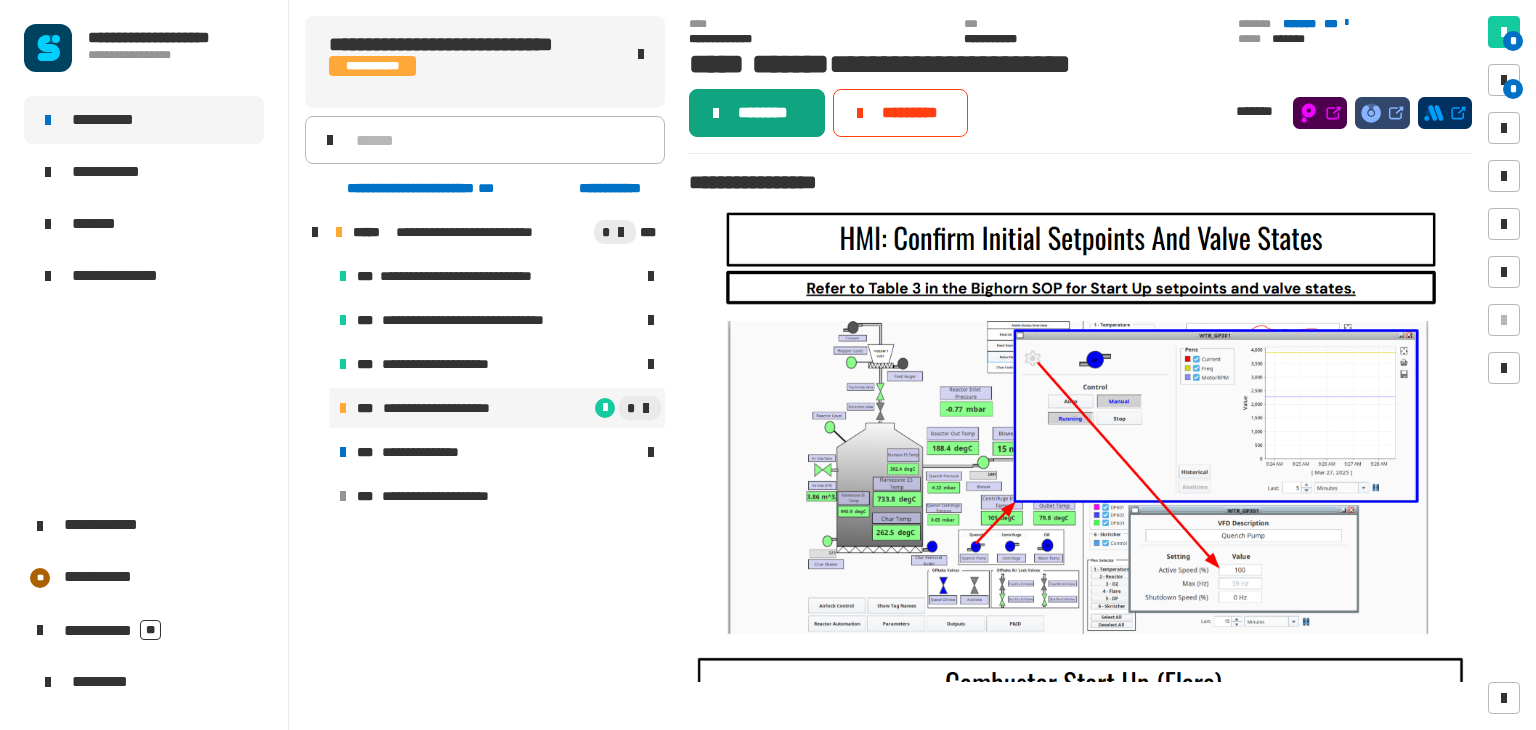 click on "********" 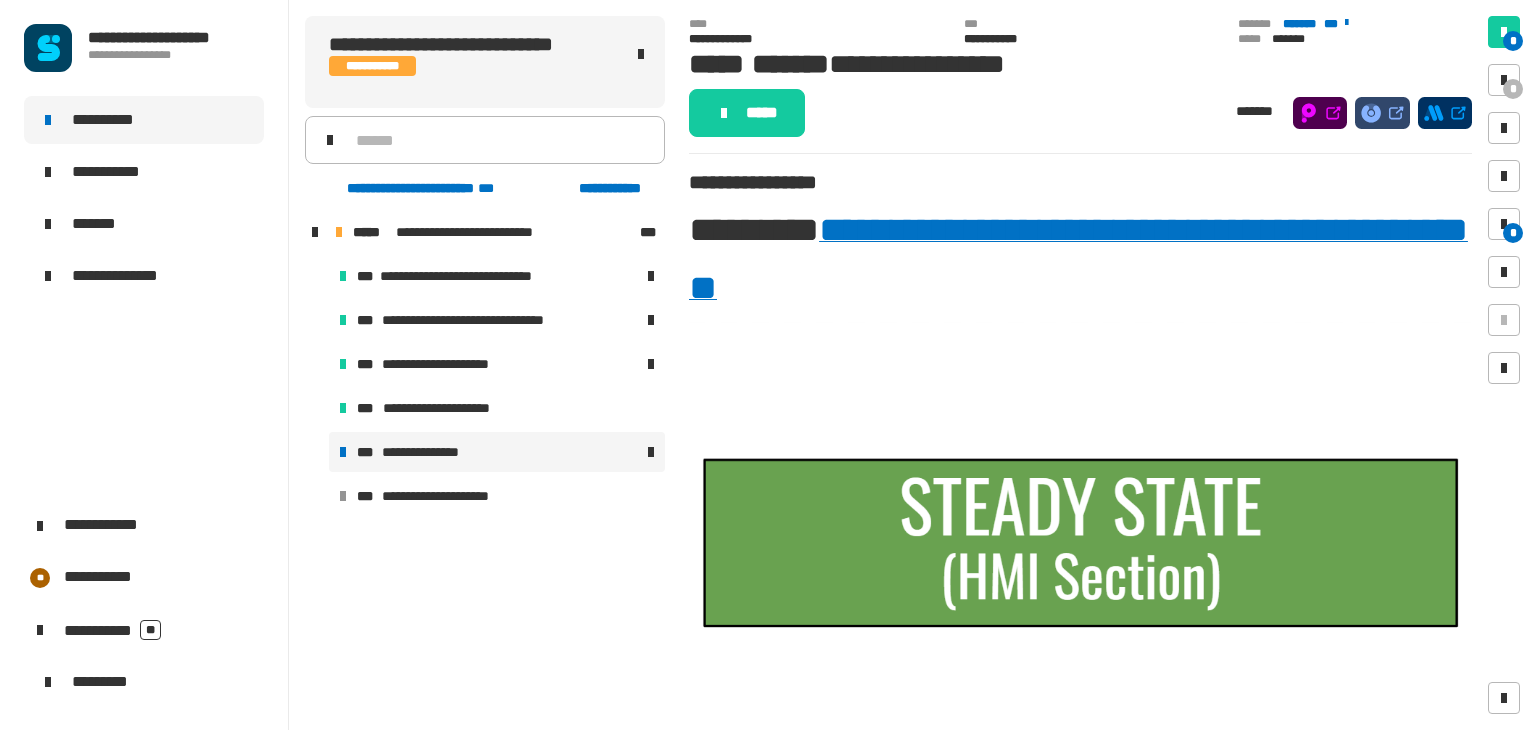 click at bounding box center [568, 452] 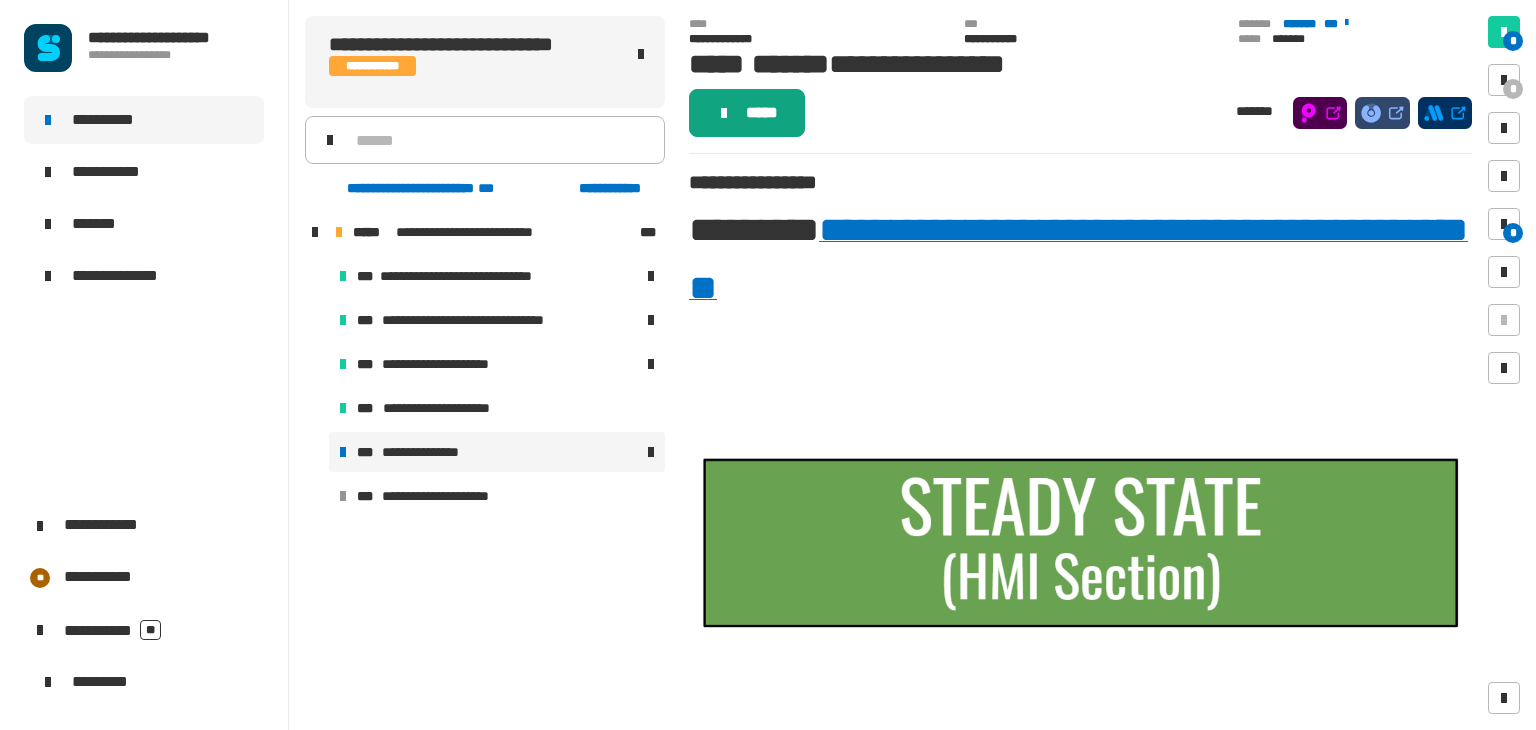 click 